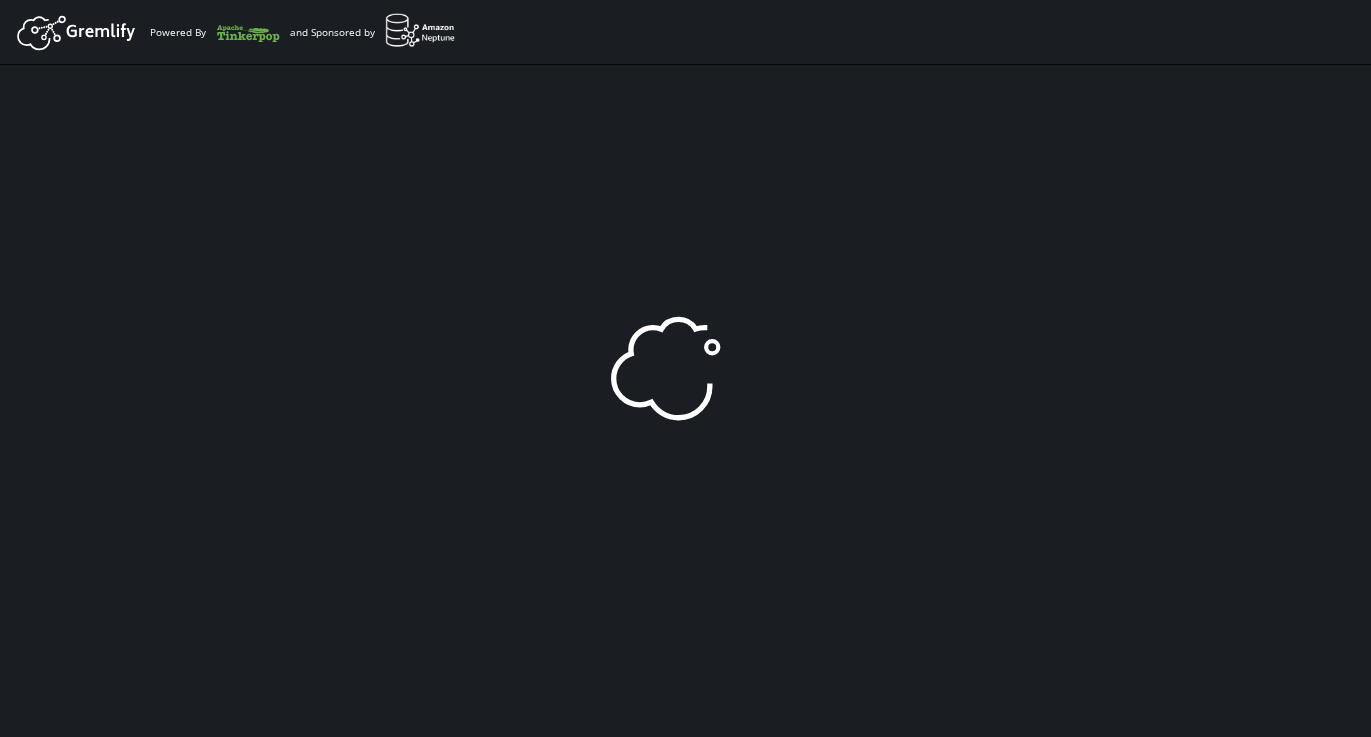 scroll, scrollTop: 0, scrollLeft: 0, axis: both 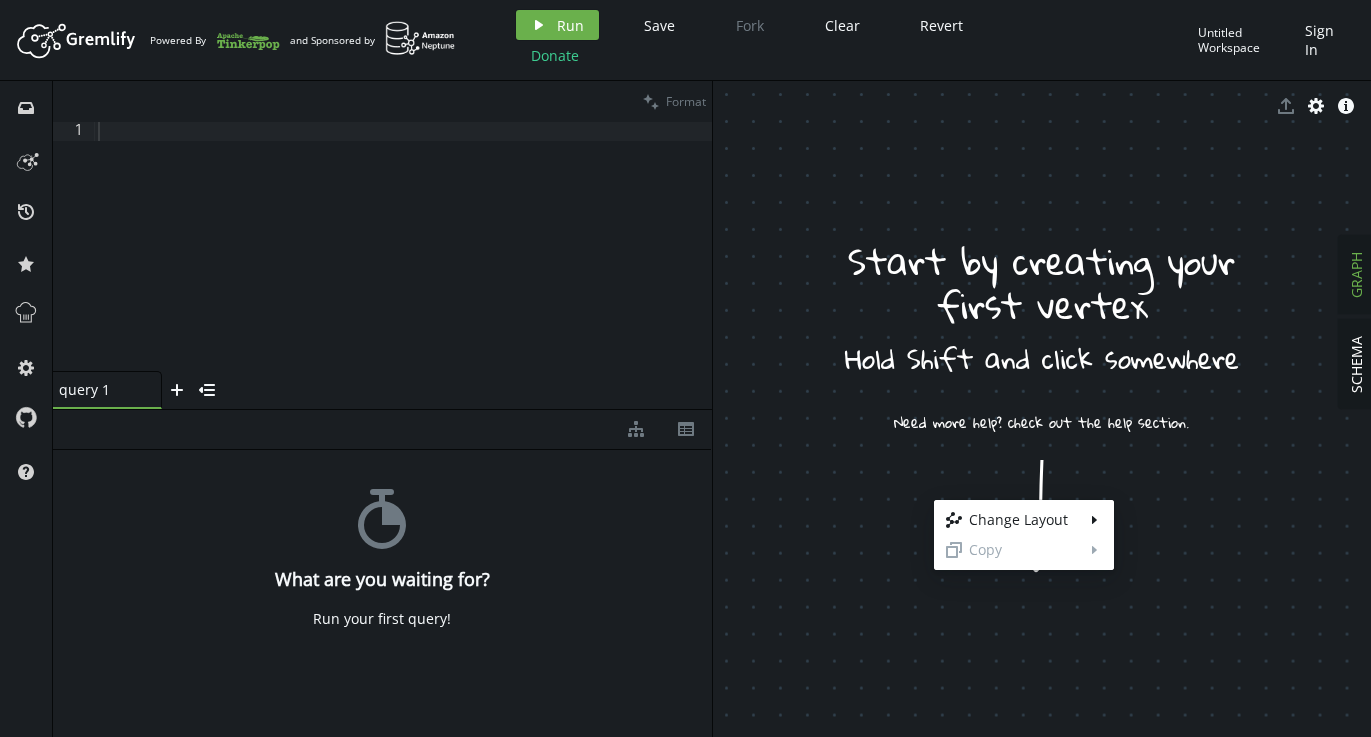 click on "Artboard Created with Sketch. Powered By and Sponsored by play Run Save Fork Clear Revert Donate Untitled Workspace Sign In inbox history star cog help clean Format 1     XXXXXXXXXXXXXXXXXXXXXXXXXXXXXXXXXXXXXXXXXXXXXXXXXXXXXXXXXXXXXXXXXXXXXXXXXXXXXXXXXXXXXXXXXXXXXXXXXXXXXXXXXXXXXXXXXXXXXXXXXXXXXXXXXXXXXXXXXXXXXXXXXXXXXXXXXXXXXXXXXXXXXXXXXXXXXXXXXXXXXXXXXXXXXXXXXXXXXXXXXXXXXXXXXXXXXXXXXXXXXXXXXXXXXXXXXXXXXXXXXXXXXXXXXXXXXXXXXXXXXXXXXXXXXXXXXXXXXXXXXXXXXXXXXXXXXXXXXXXXXXXXXXXXXXXXXXXXXXXXXXXXXXXXXXXXXXXXXXXXXXXXXXXXXXXXXXXXXXXXXXXXXXXXXXXXXXXXXXXXXXXXXXXXXXXXXXXXXXXXXXXXXXXXXXXXXXXXXXXXXXXXXXXXXXXXXXXXXXXXXXXXXXXXXXXXXXXXXXXXXXXXXXXXXXXXXXXXXXXXXXXXXXXXXXXXXXXXXXXXXXXXXXXXXXXX     query 1 small-cross plus menu-closed diagram-tree th stopwatch What are you waiting for? Run your first query! SCHEMA GRAPH Start by creating your  first vertex Hold Shift and click somewhere Need more help? check out the help section. export cog info-sign layout Change Layout caret-right duplicate Copy caret-right" at bounding box center [685, 368] 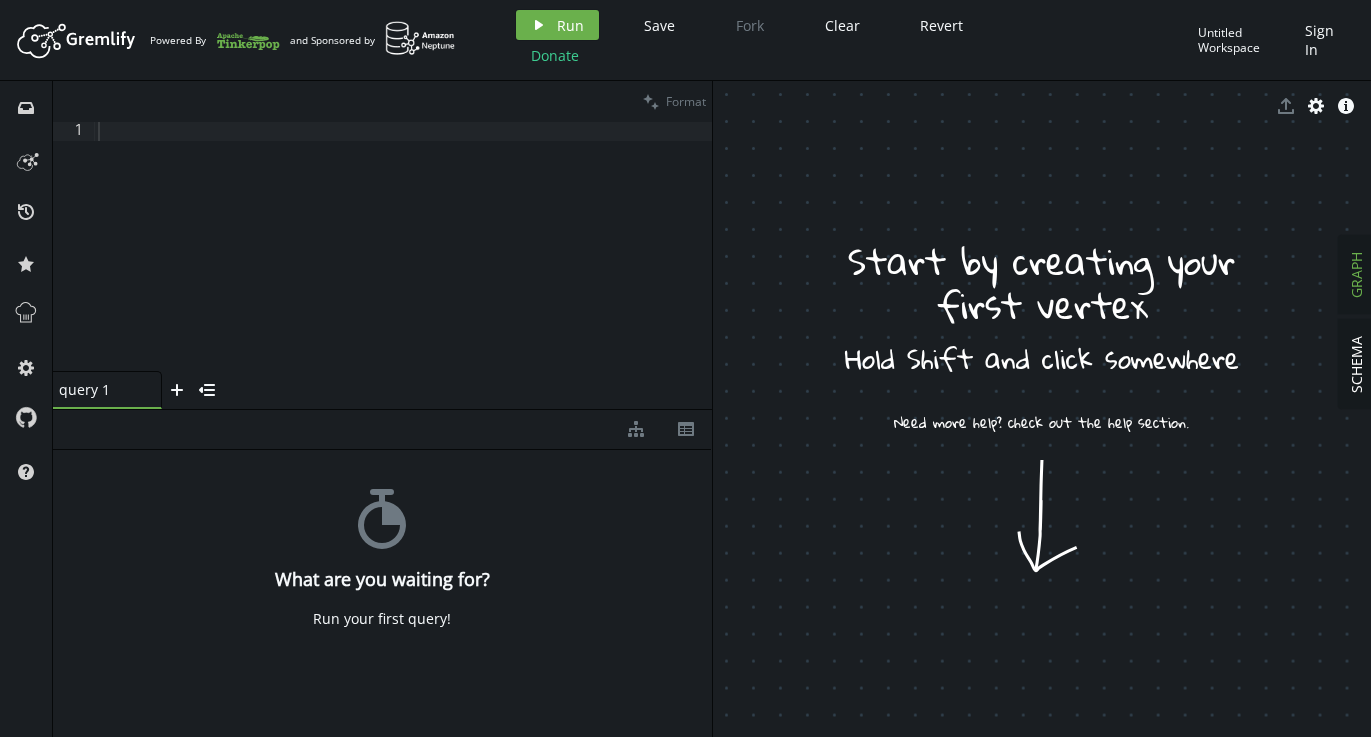 click 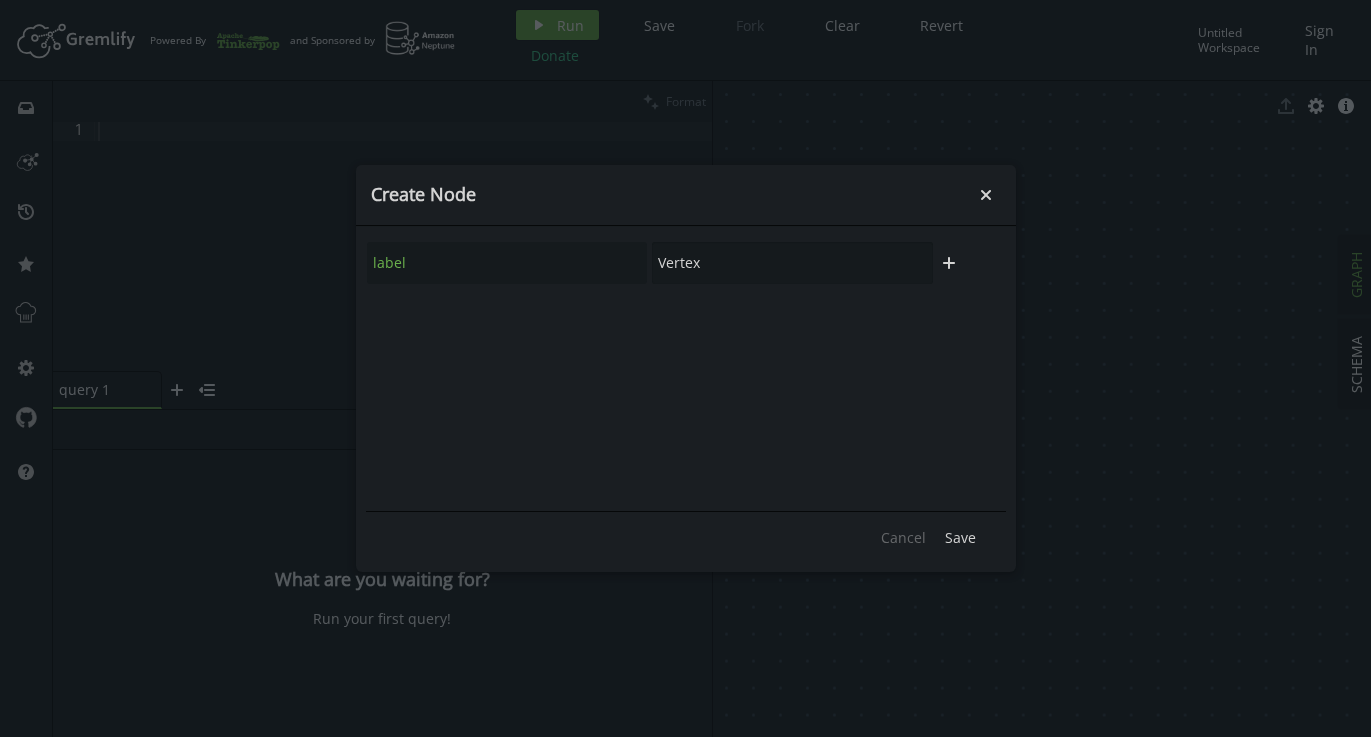 click on "label Vertex plus" at bounding box center [686, 263] 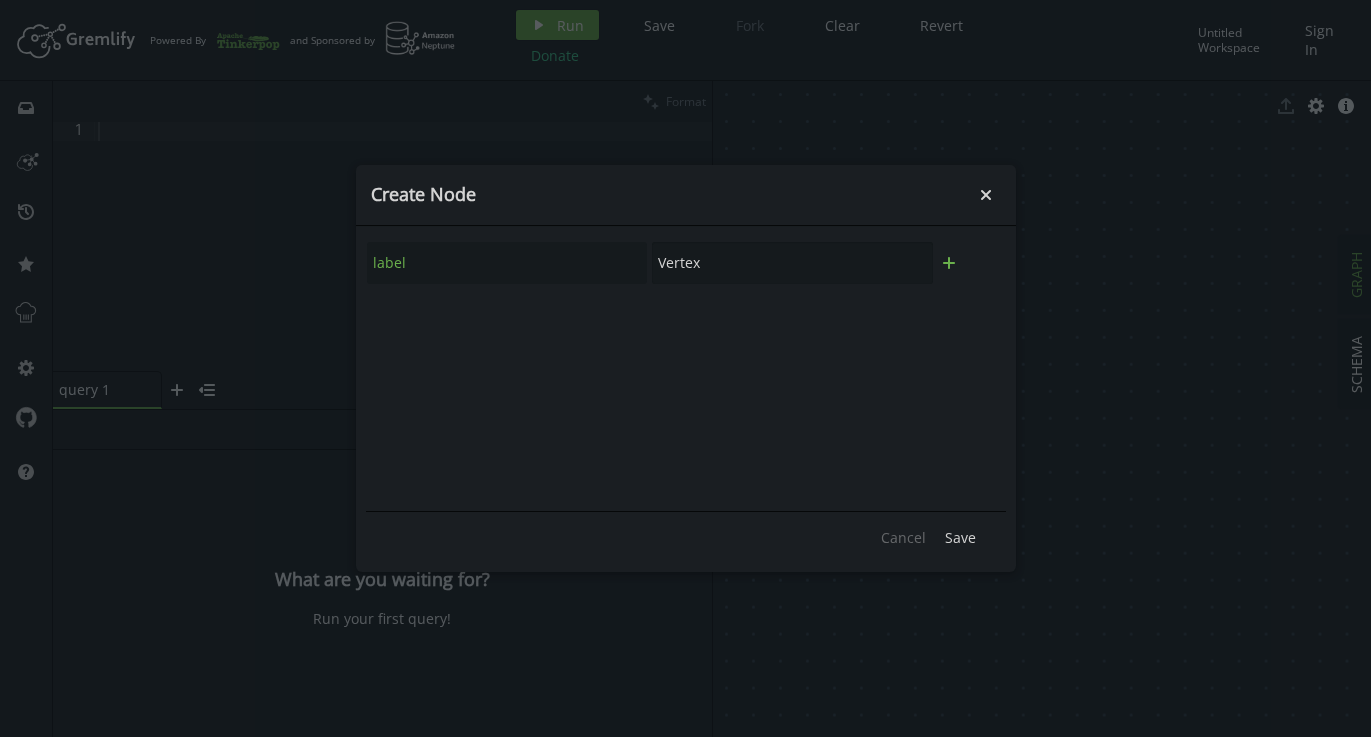 click on "plus" 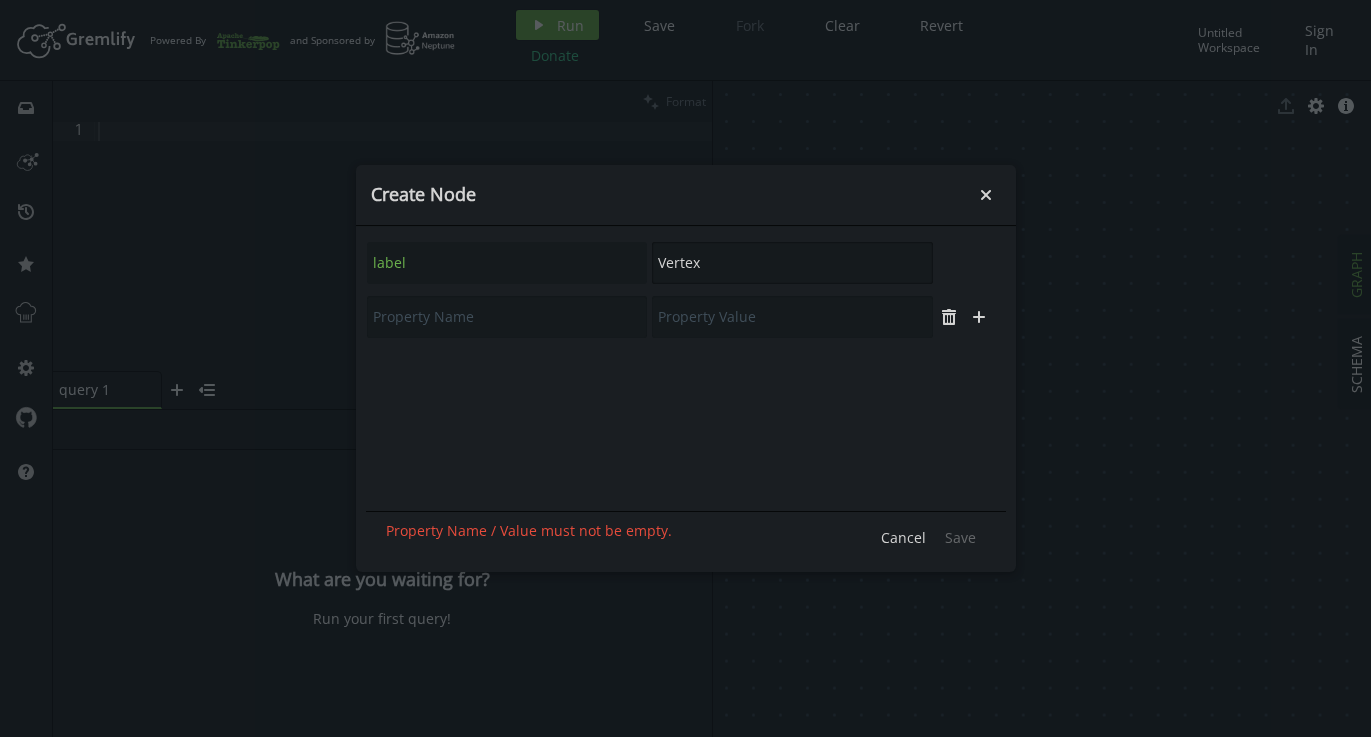 click on "Vertex" at bounding box center [792, 263] 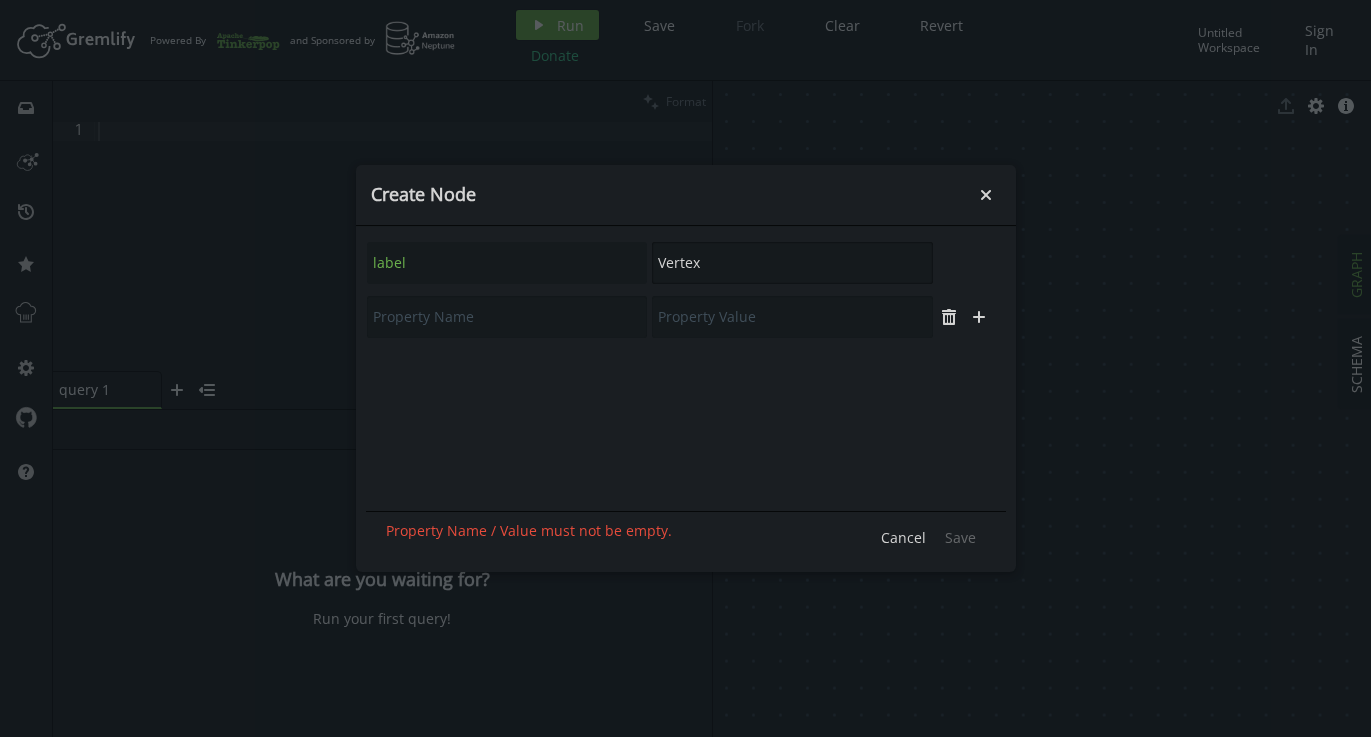 click on "Vertex" at bounding box center (792, 263) 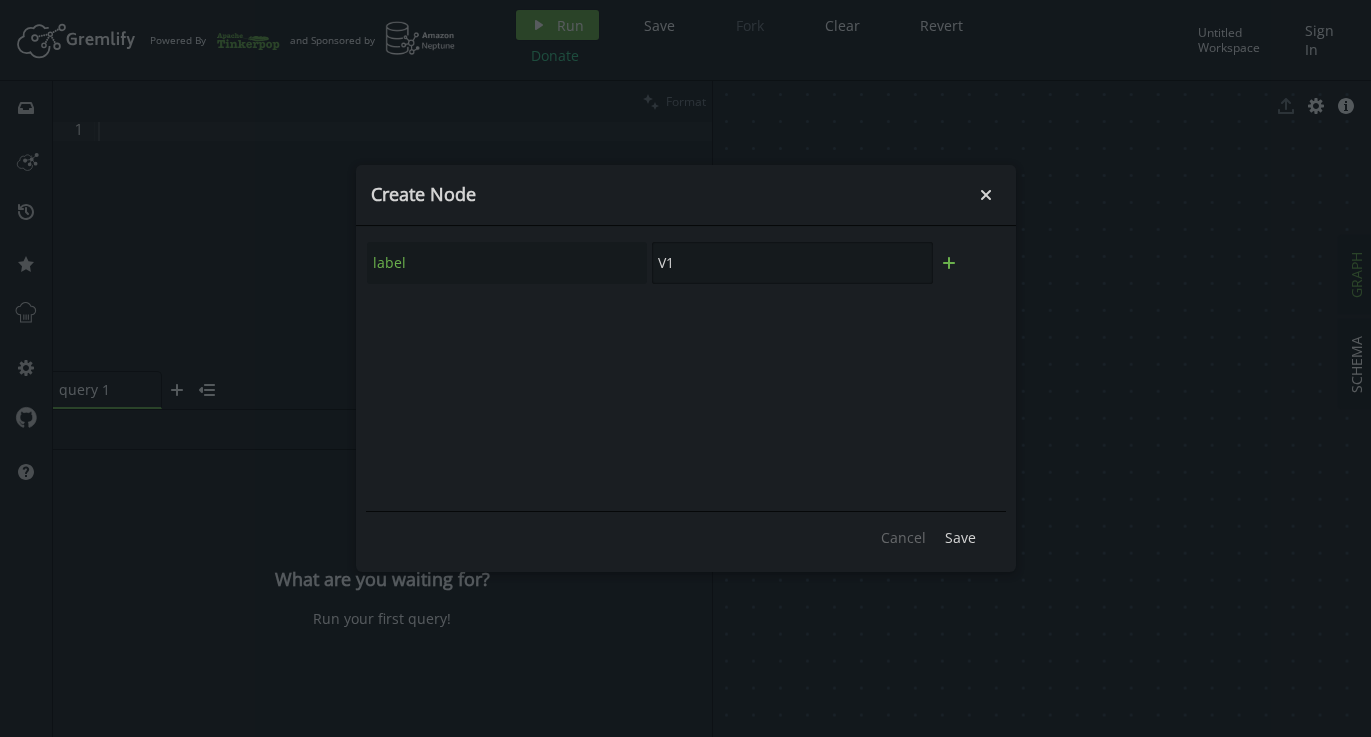 type on "V1" 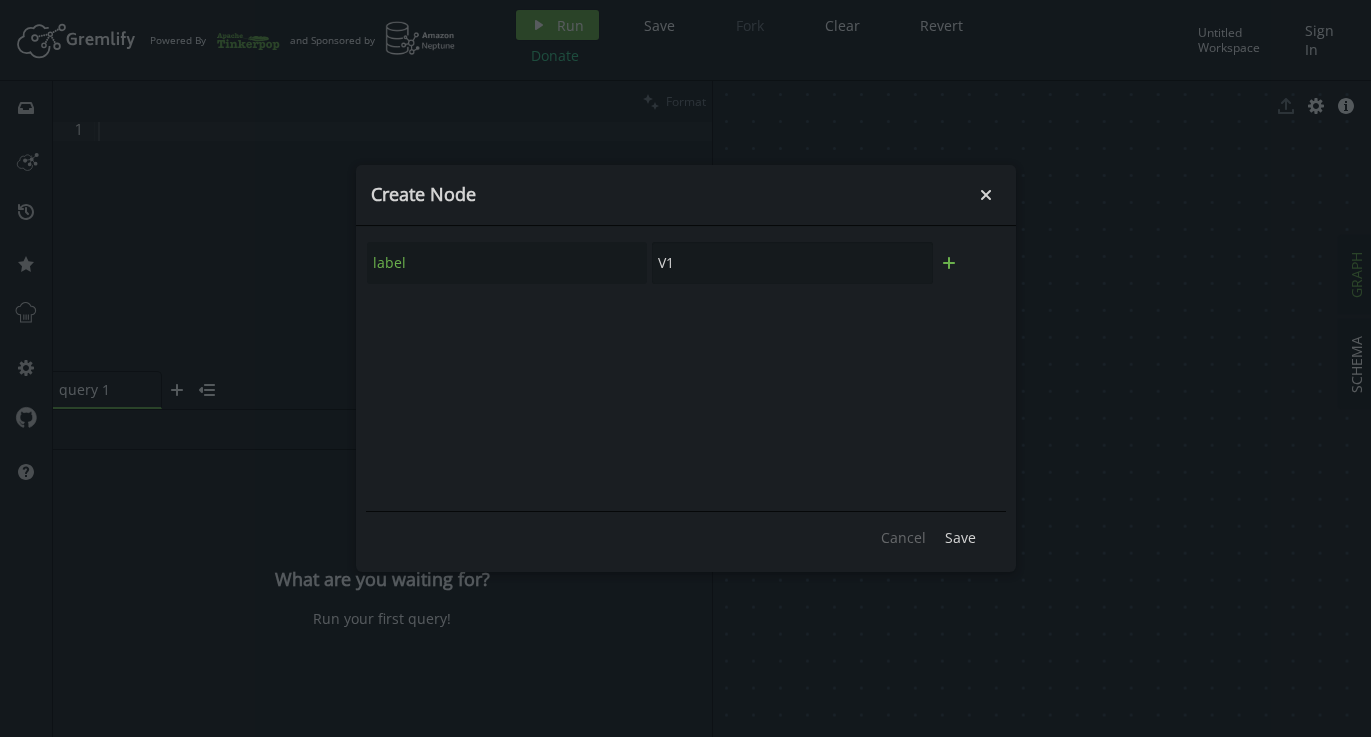 click on "plus" at bounding box center [949, 263] 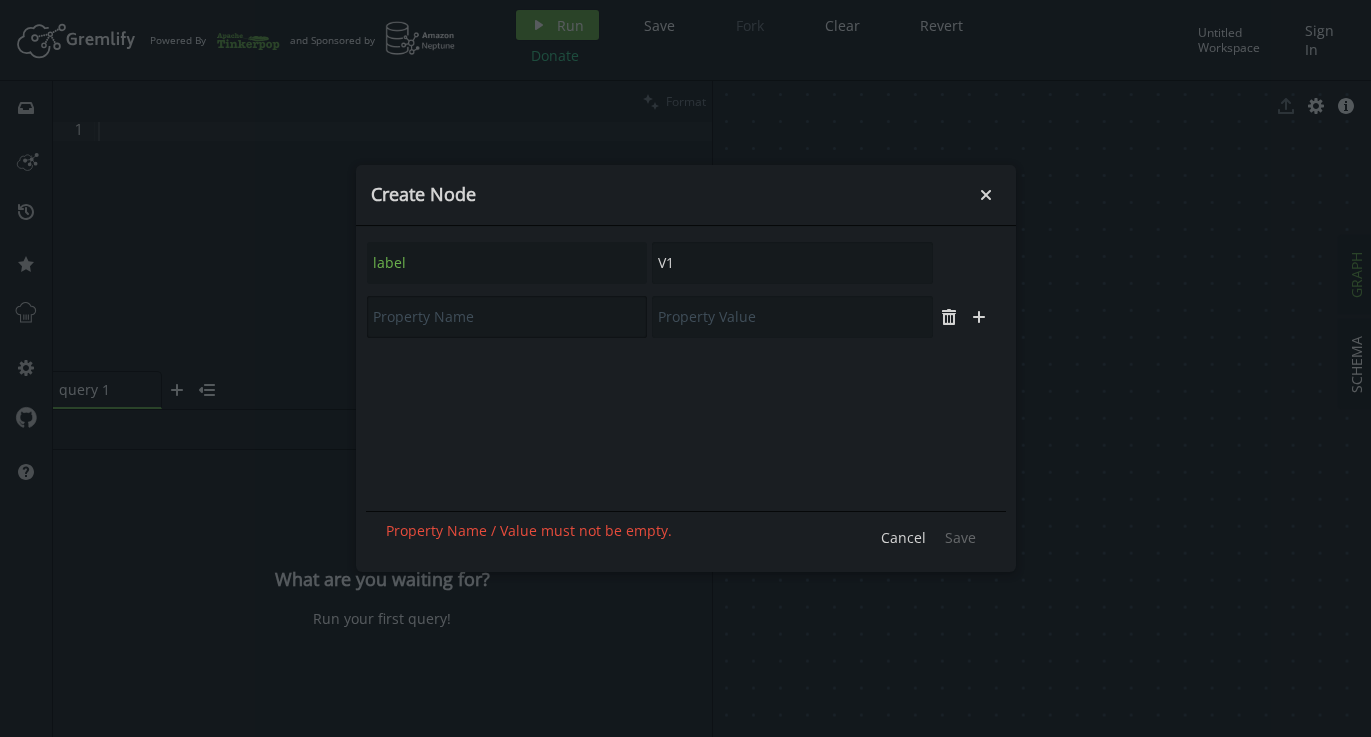 click at bounding box center [507, 317] 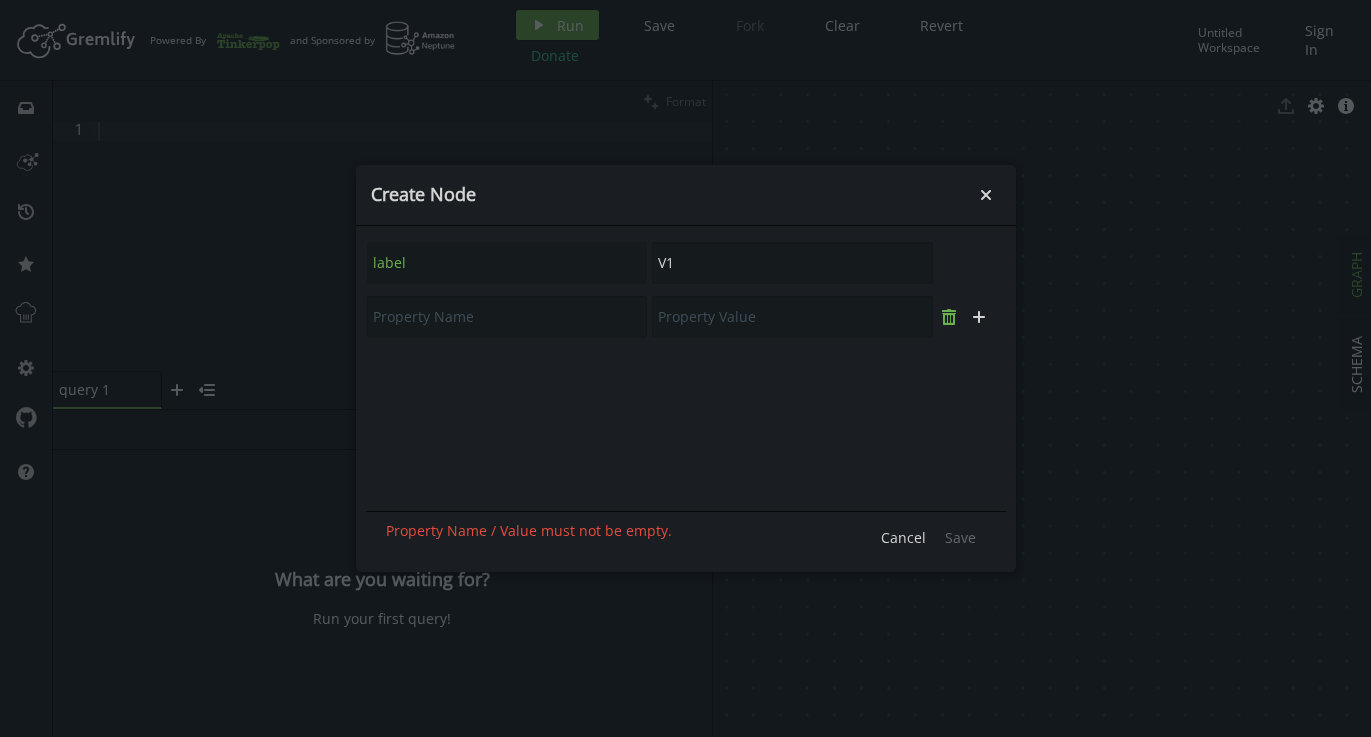 click 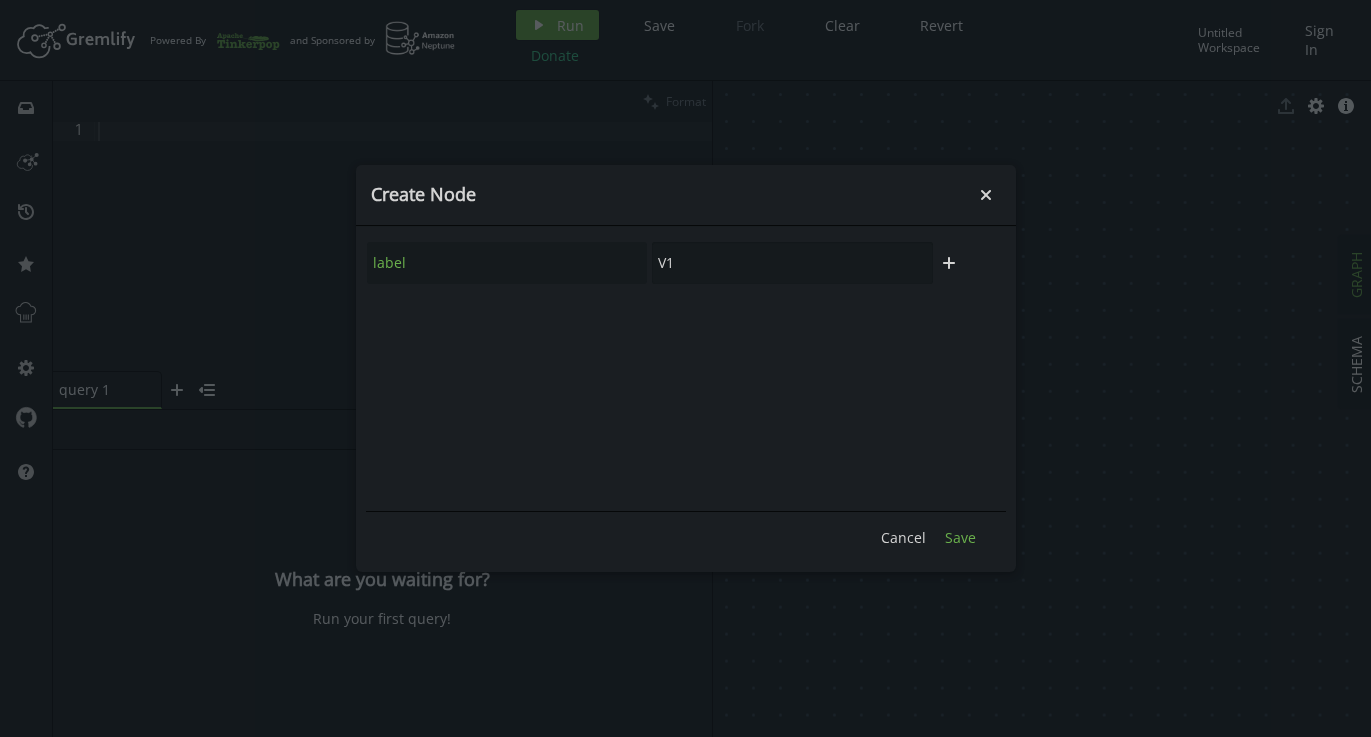 click on "Save" at bounding box center (960, 537) 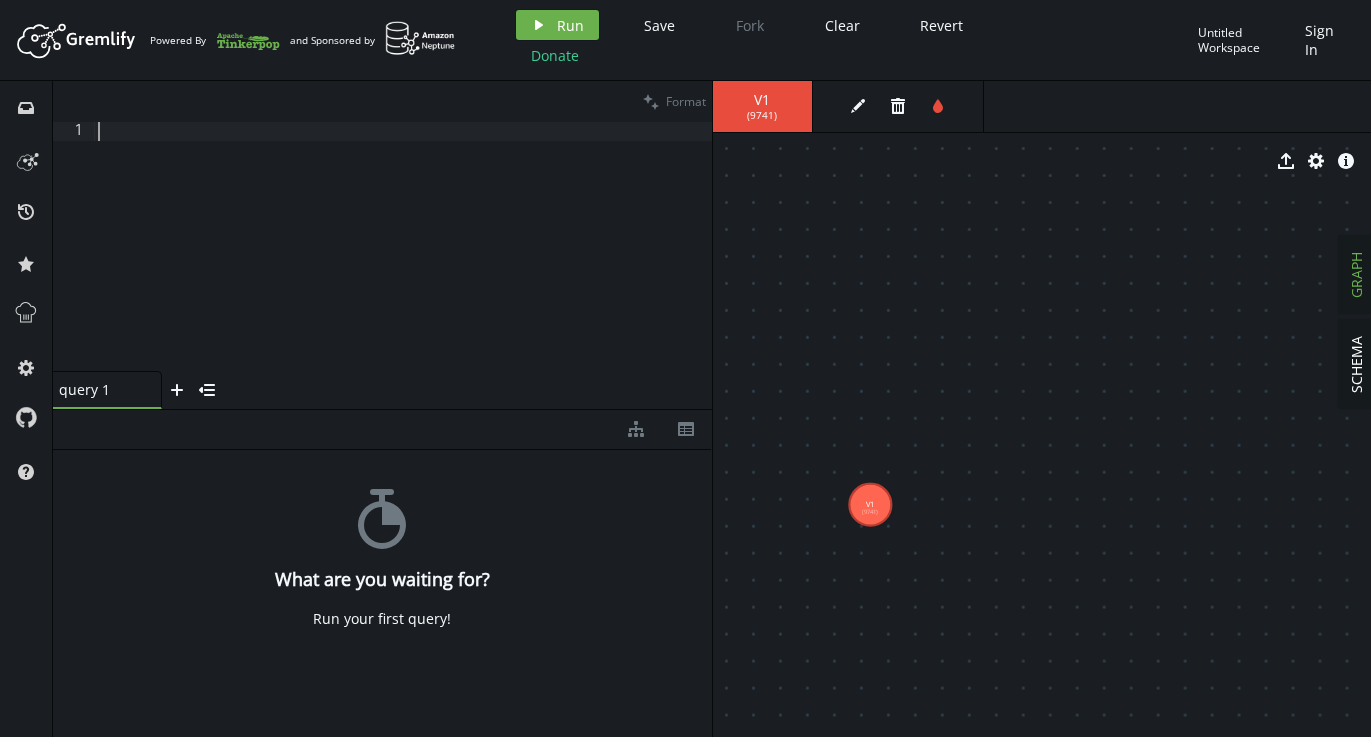 click at bounding box center [403, 265] 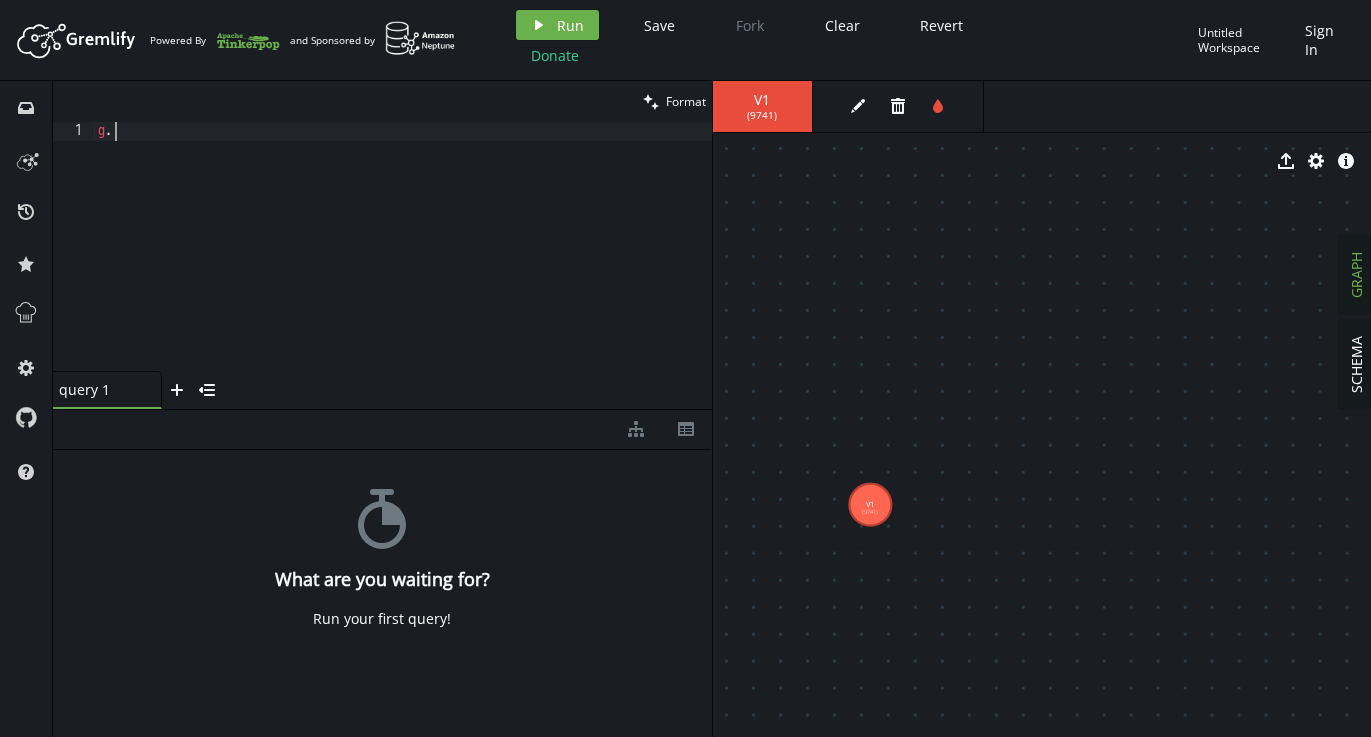 scroll, scrollTop: 0, scrollLeft: 24, axis: horizontal 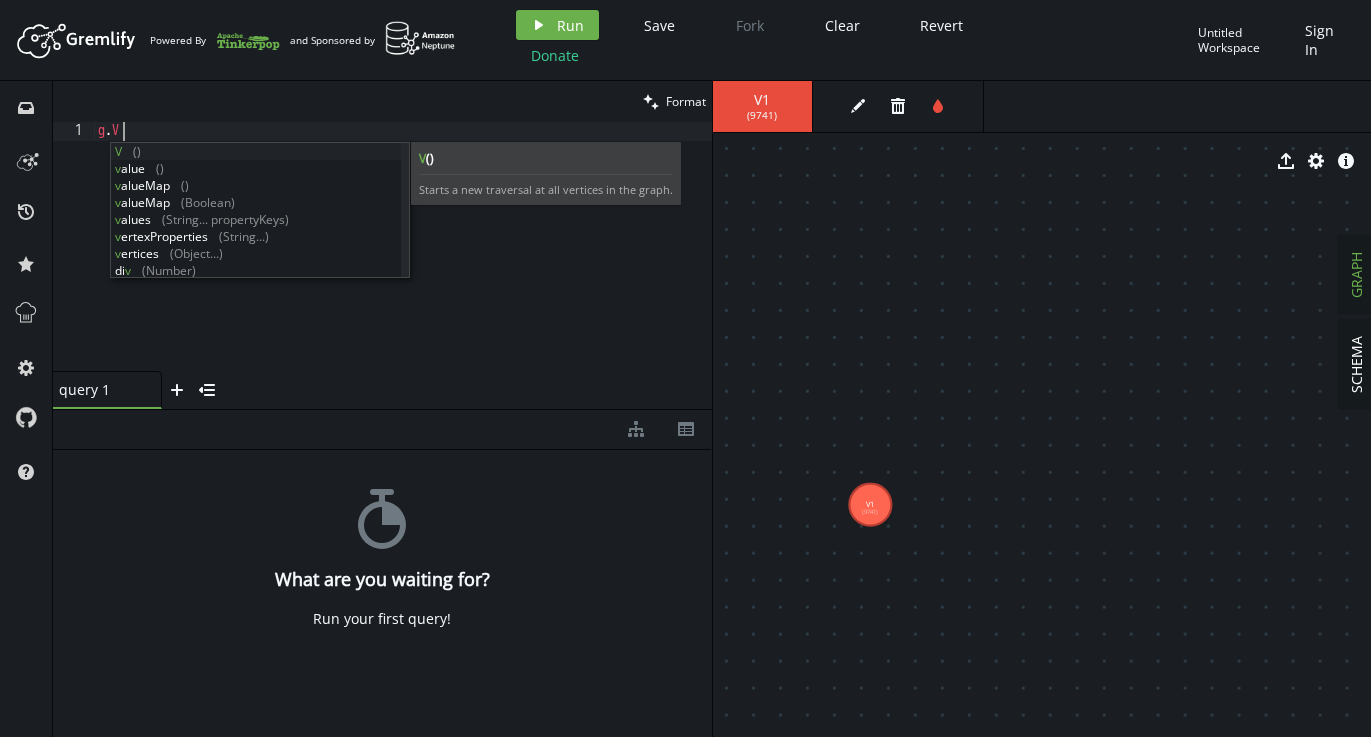 type on "g.V()" 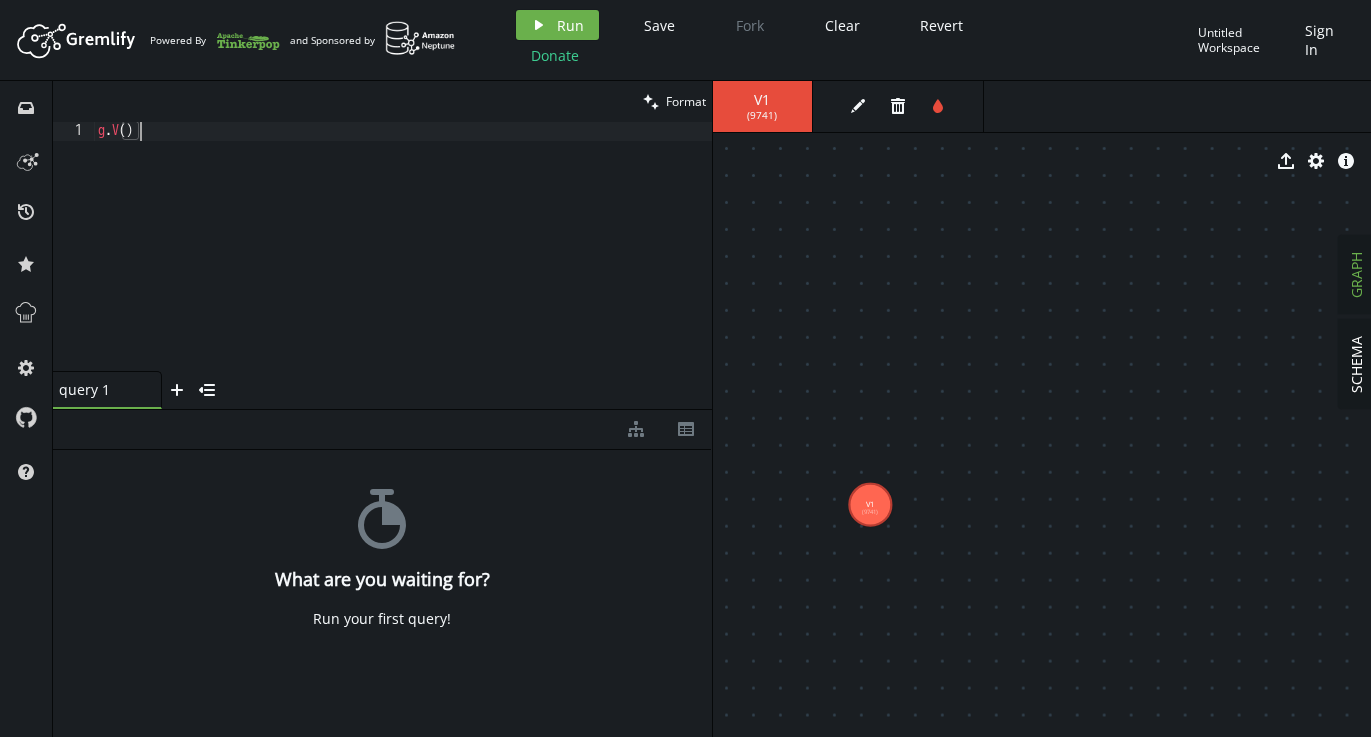 scroll, scrollTop: 0, scrollLeft: 0, axis: both 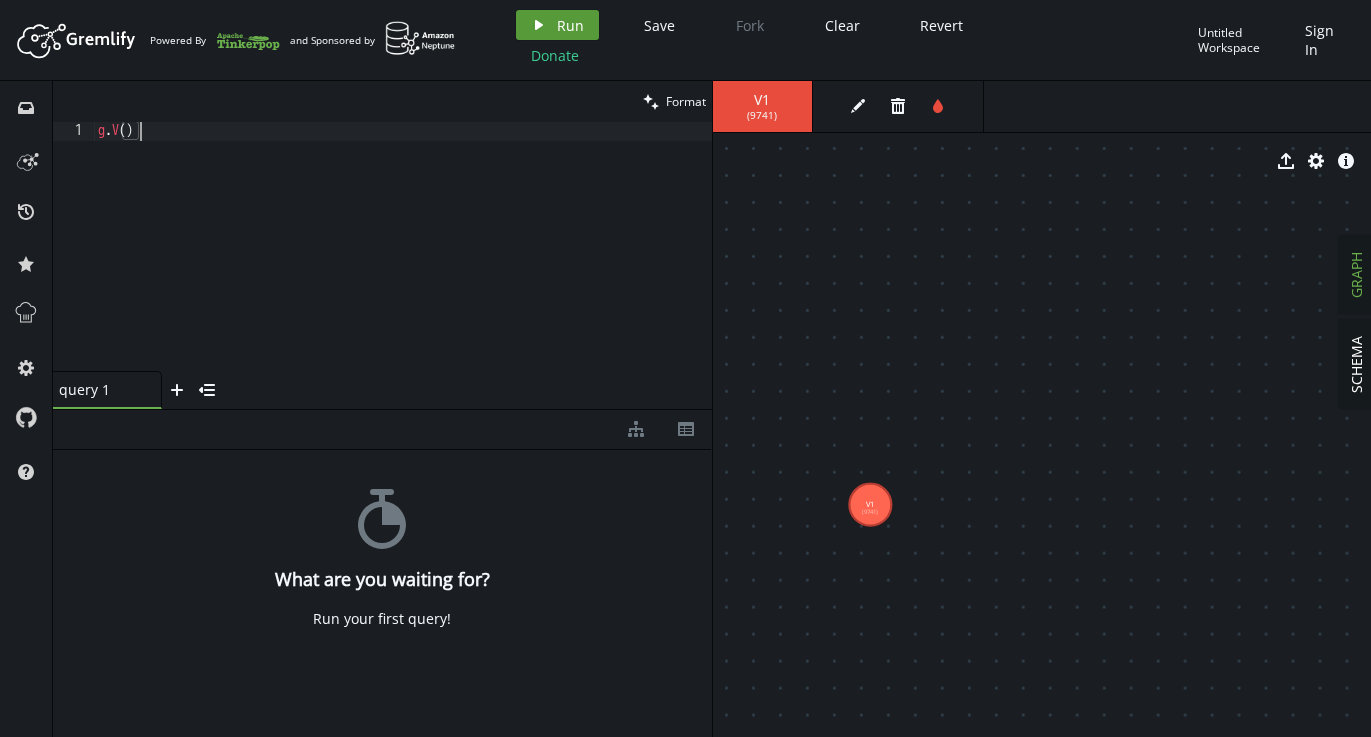click 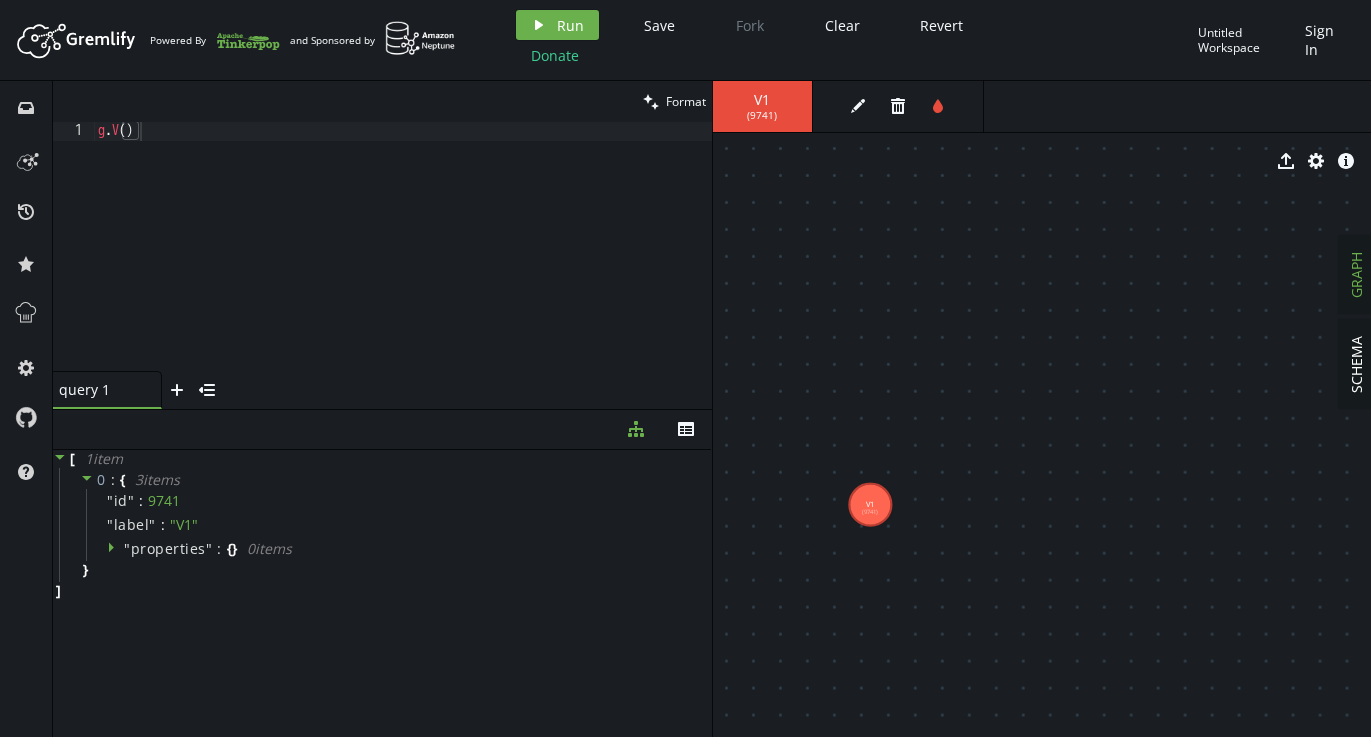 click on "g . V ( )" at bounding box center [403, 265] 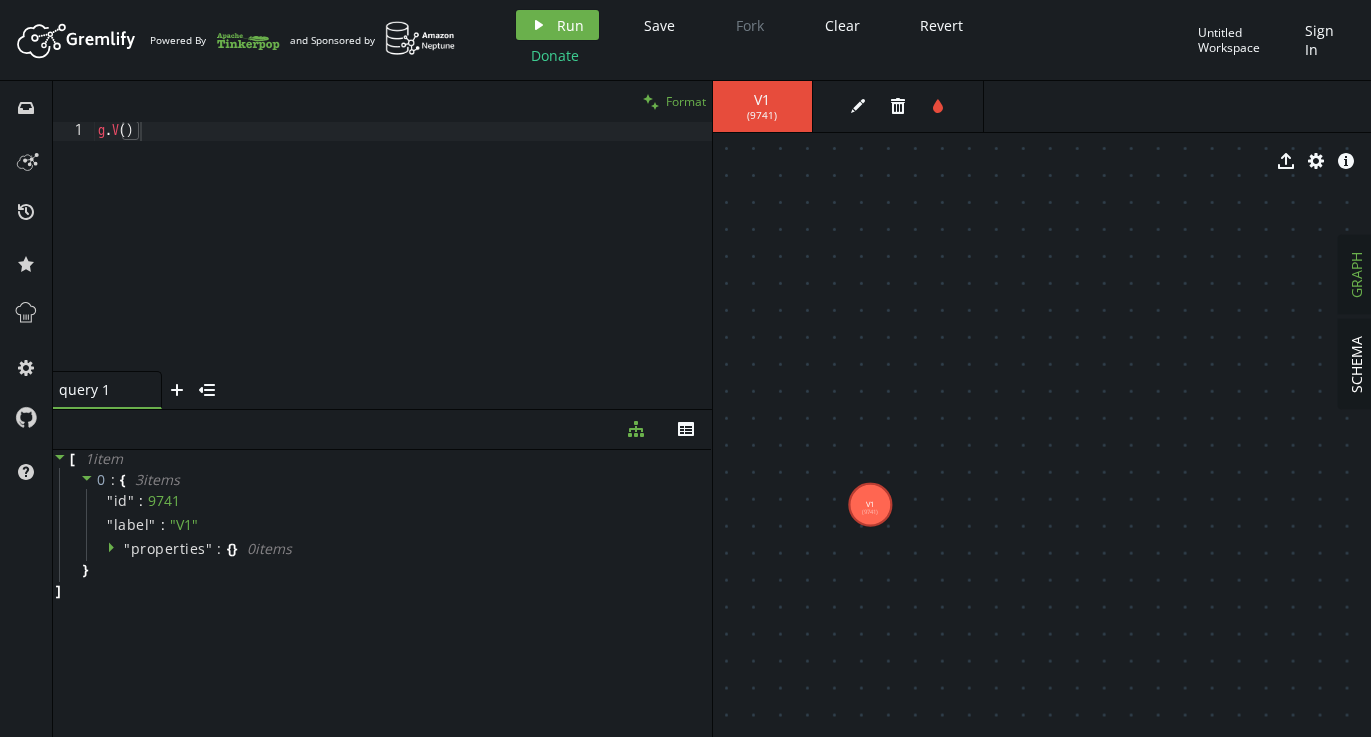click on "clean Format" at bounding box center (674, 101) 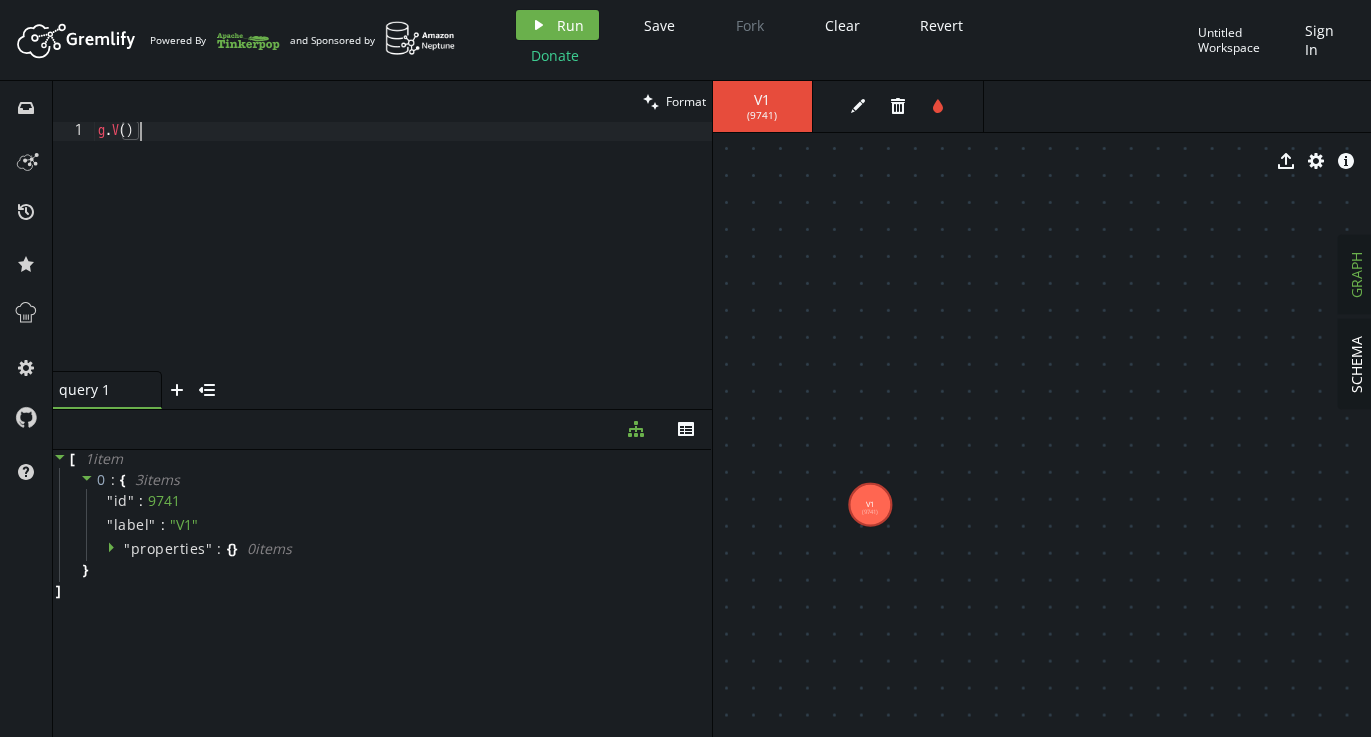 click on "g . V ( )" at bounding box center (403, 265) 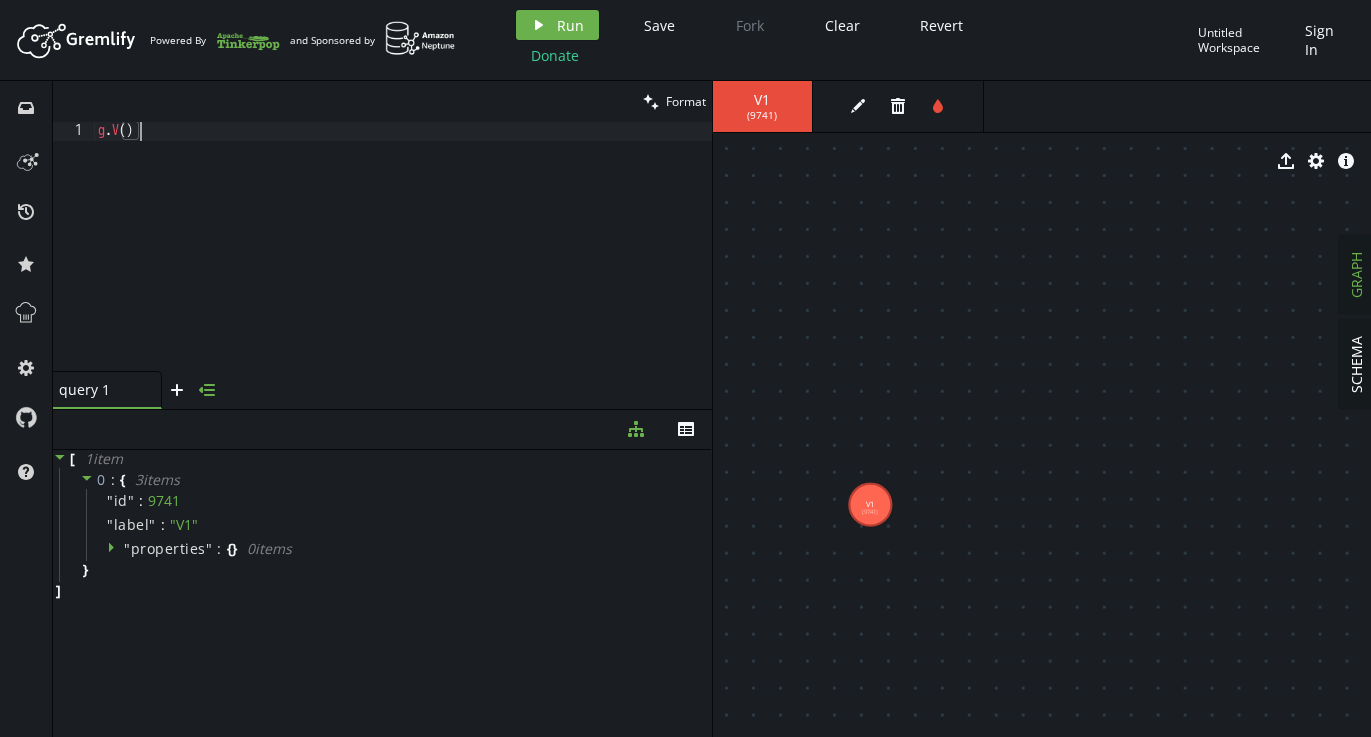 click on "menu-closed" 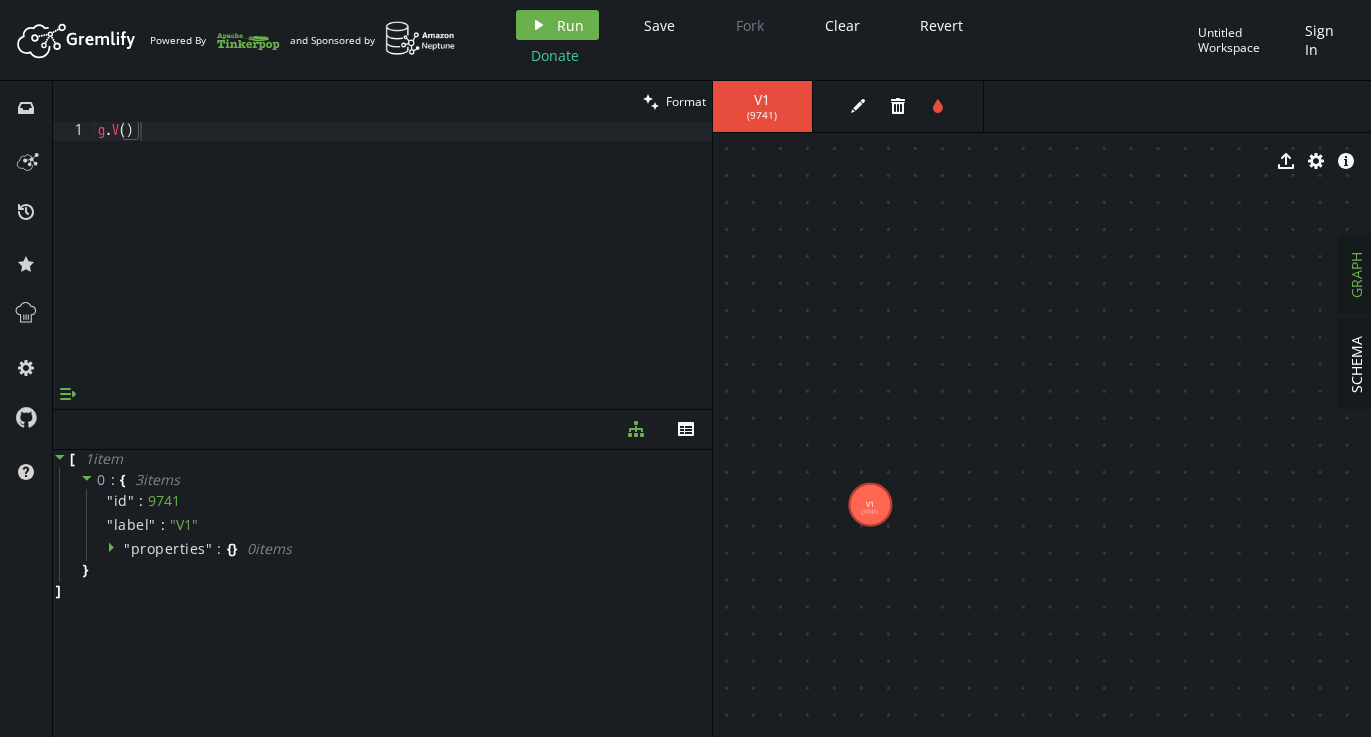 click on "menu-open" 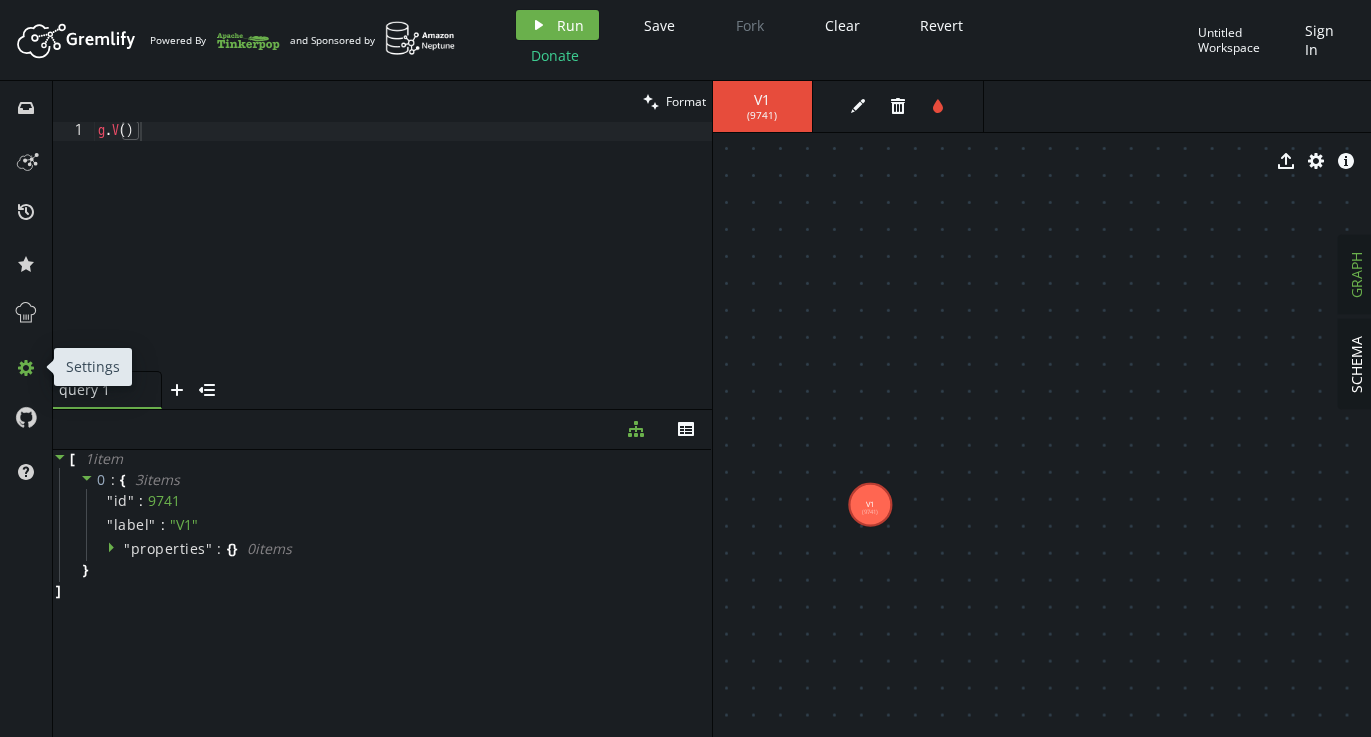 click on "cog" 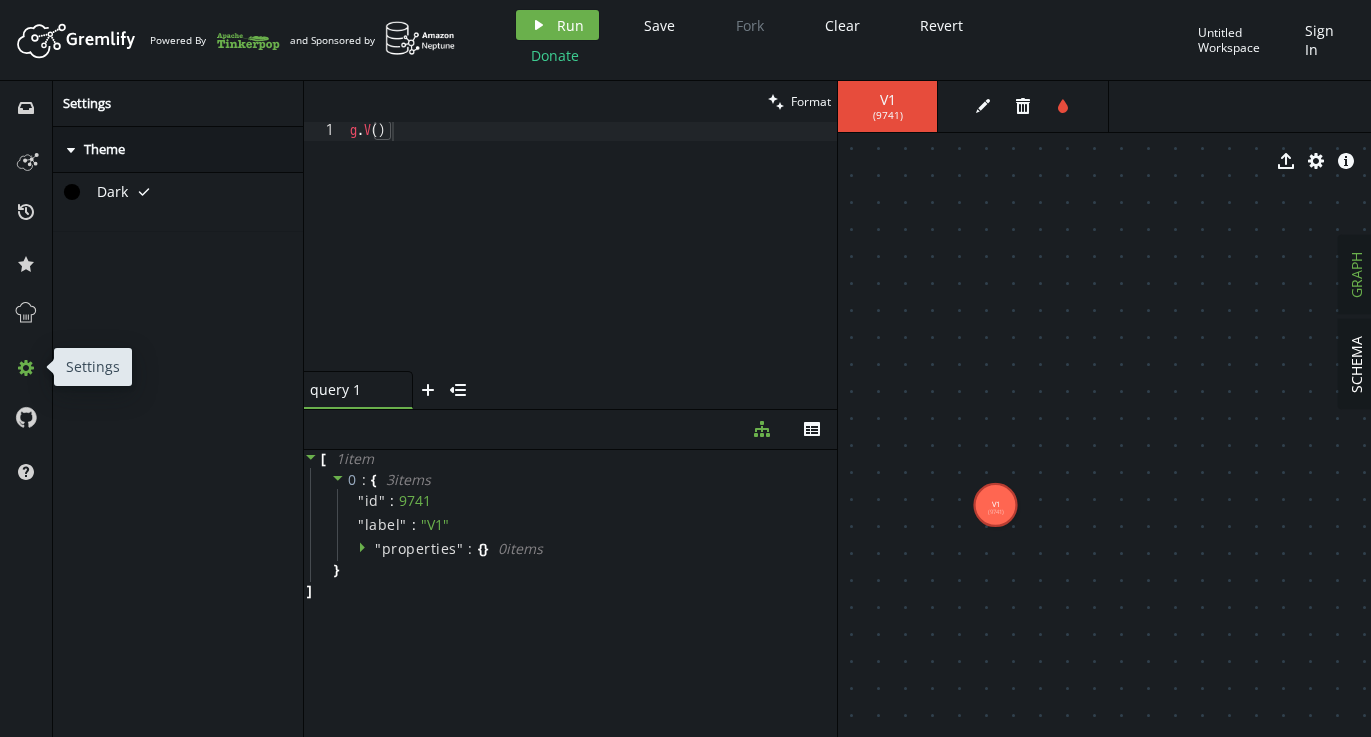 click on "cog" 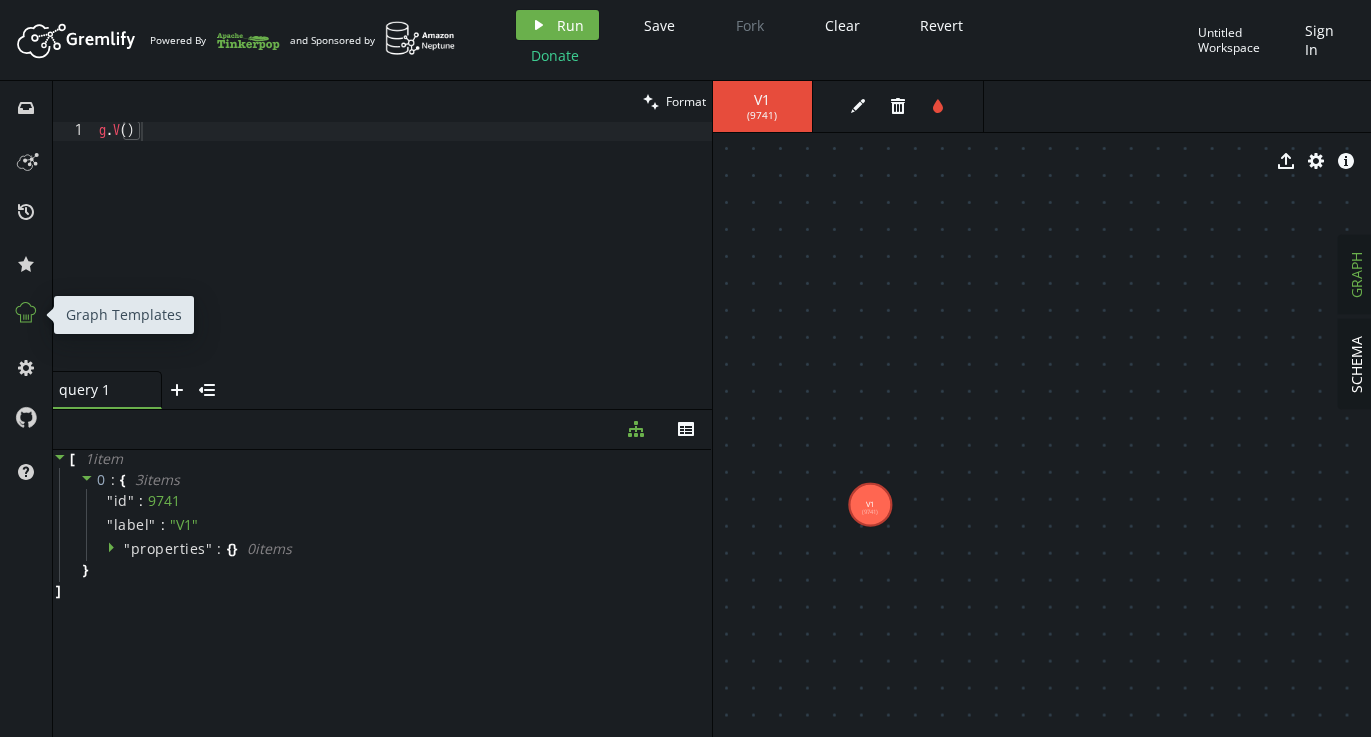 click 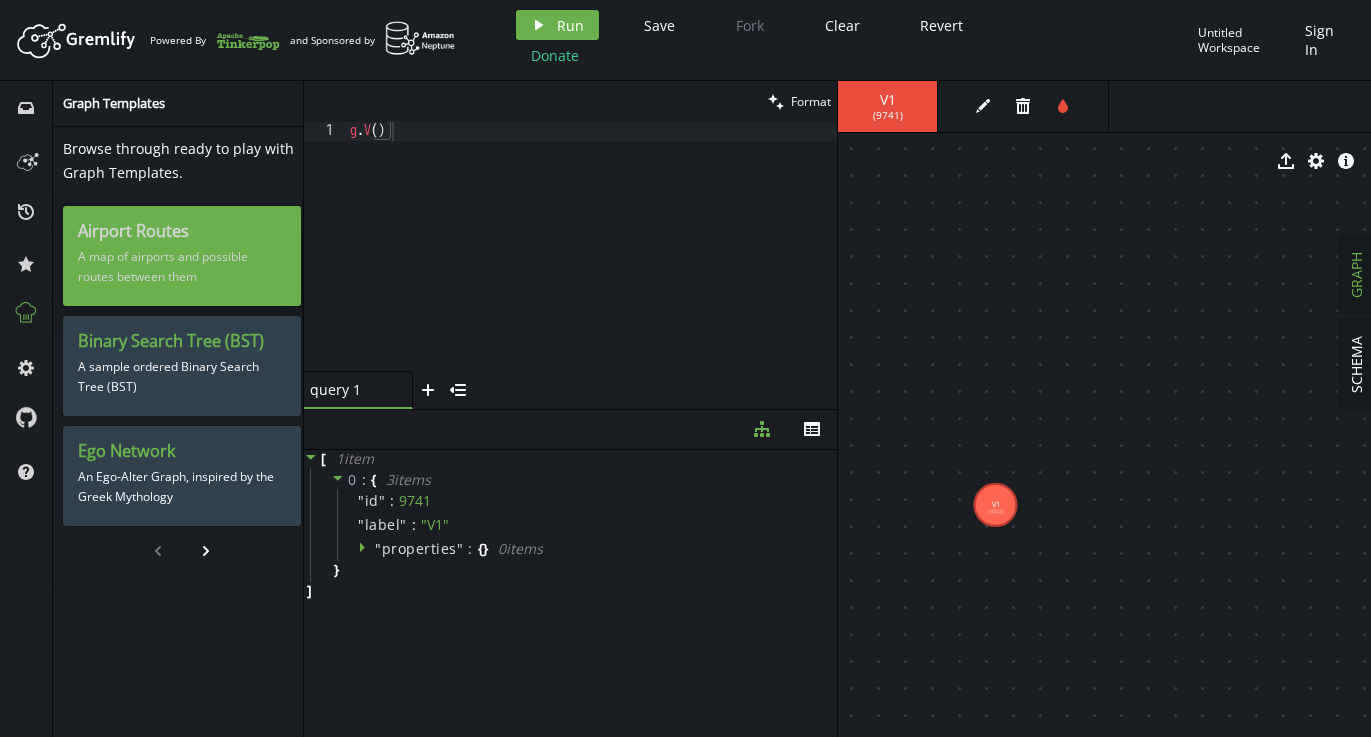 click on "A map of airports and possible routes between them" at bounding box center (182, 267) 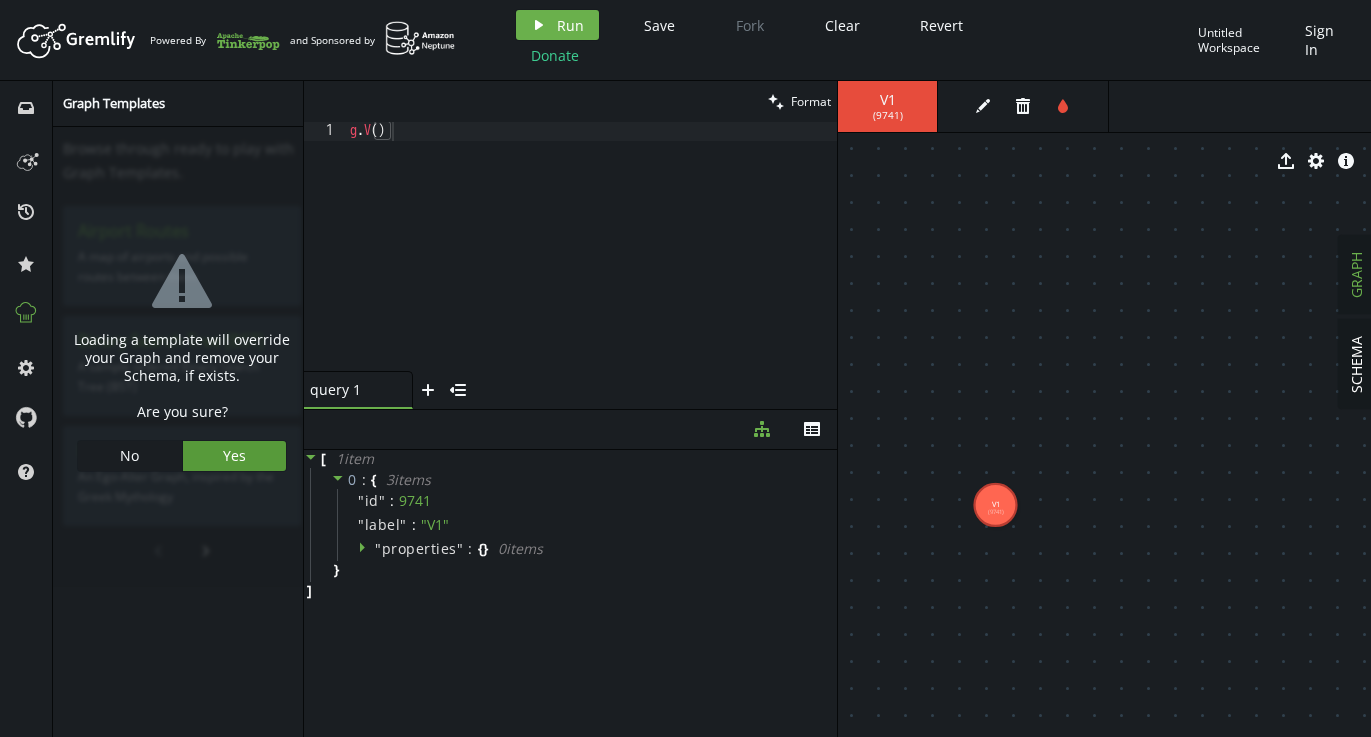 click on "Yes" at bounding box center (235, 456) 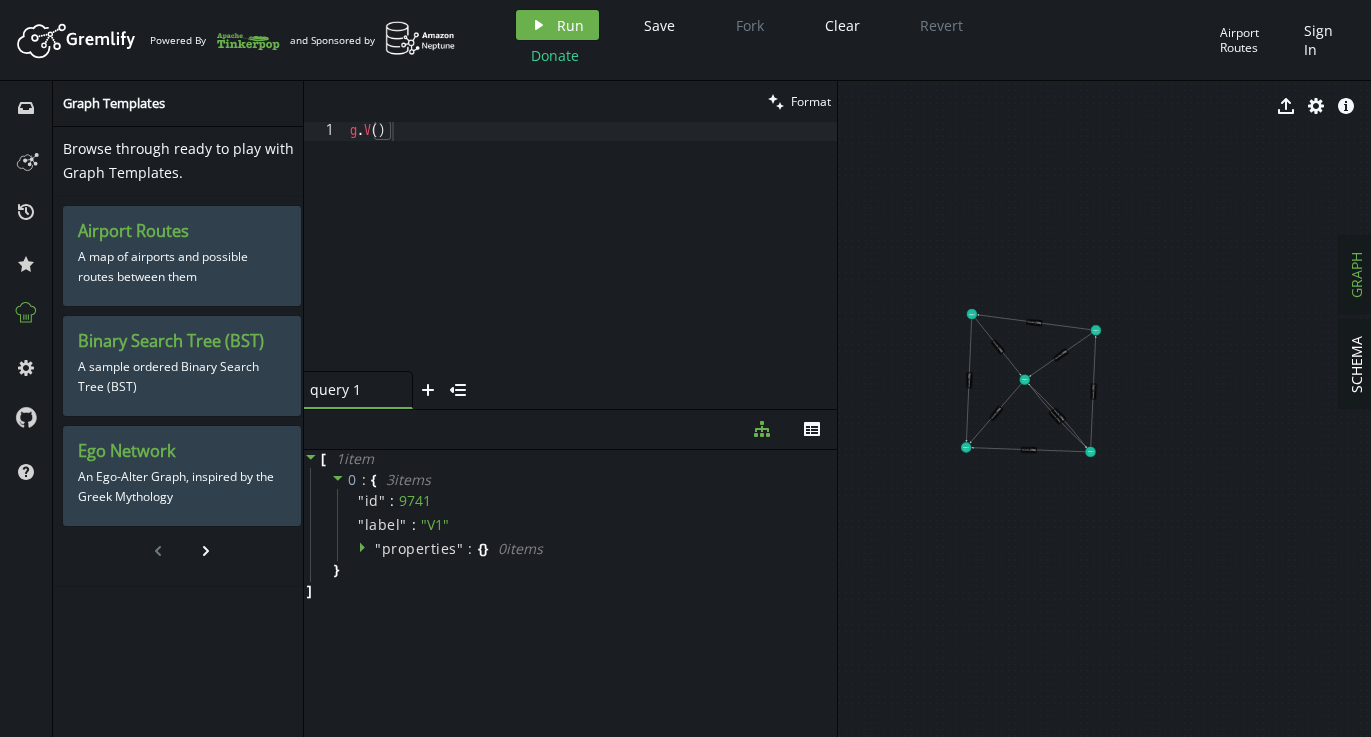 drag, startPoint x: 1005, startPoint y: 268, endPoint x: 1058, endPoint y: 428, distance: 168.5497 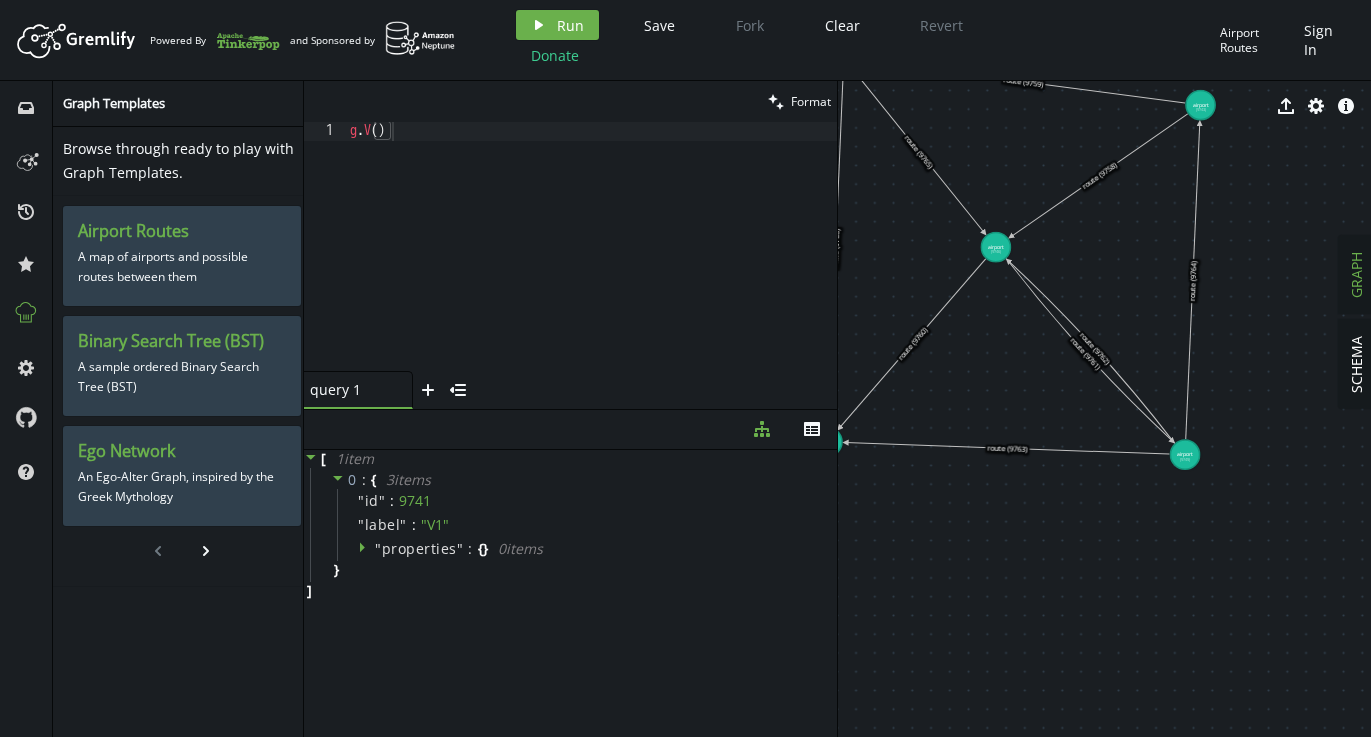 drag, startPoint x: 1092, startPoint y: 385, endPoint x: 1114, endPoint y: 317, distance: 71.470276 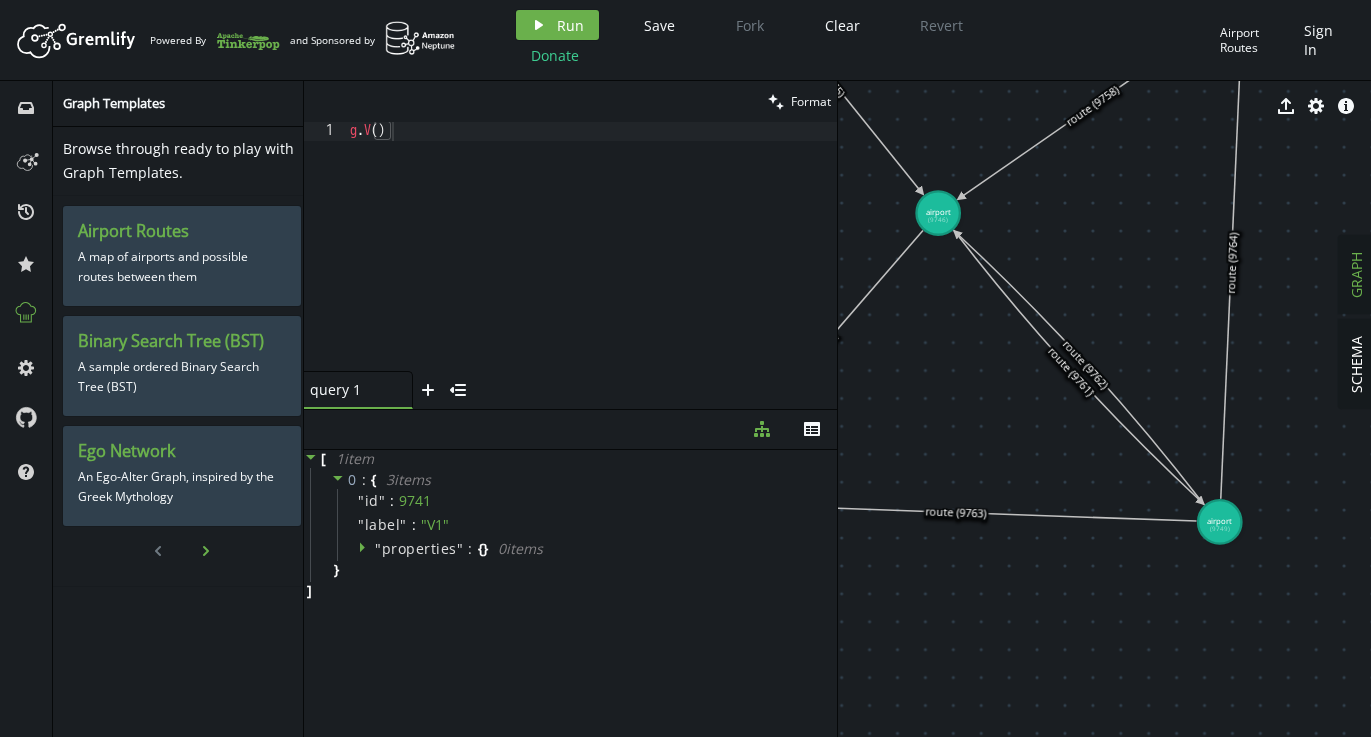 click on "chevron-right" at bounding box center (206, 551) 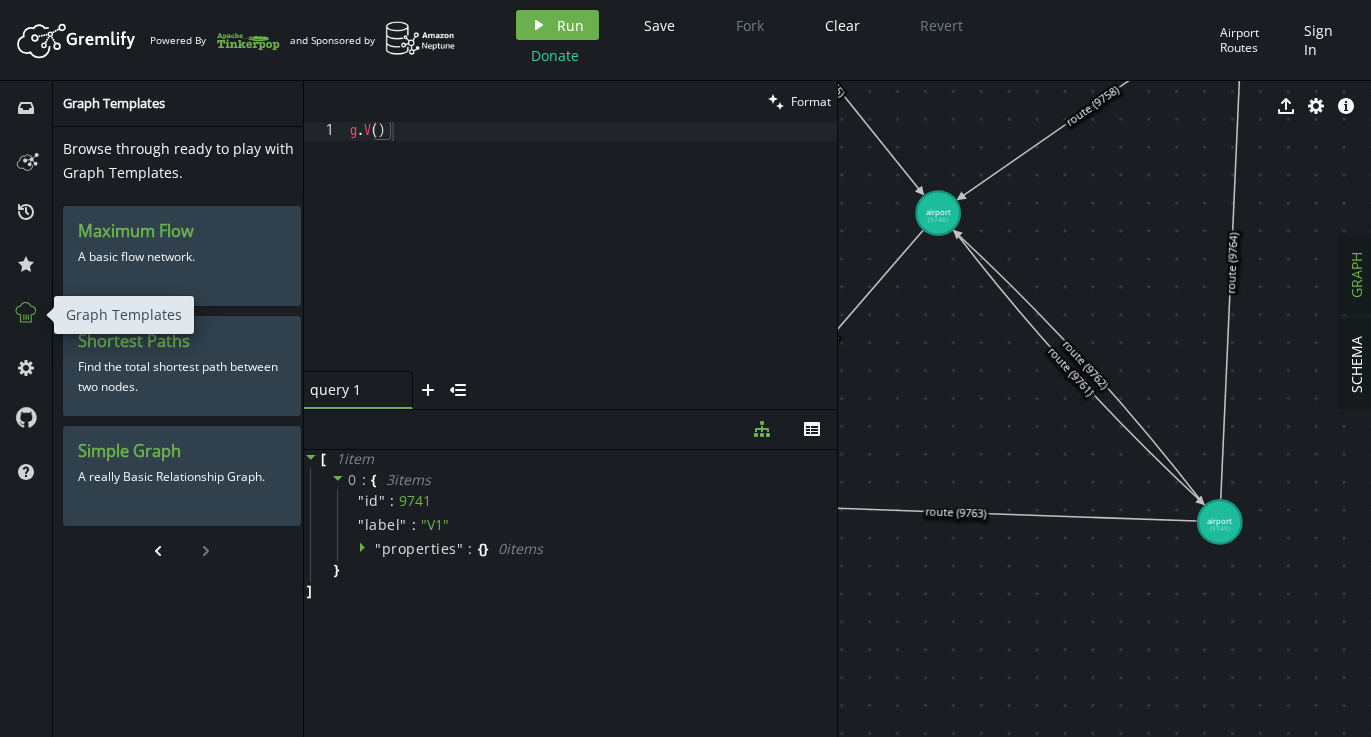 click 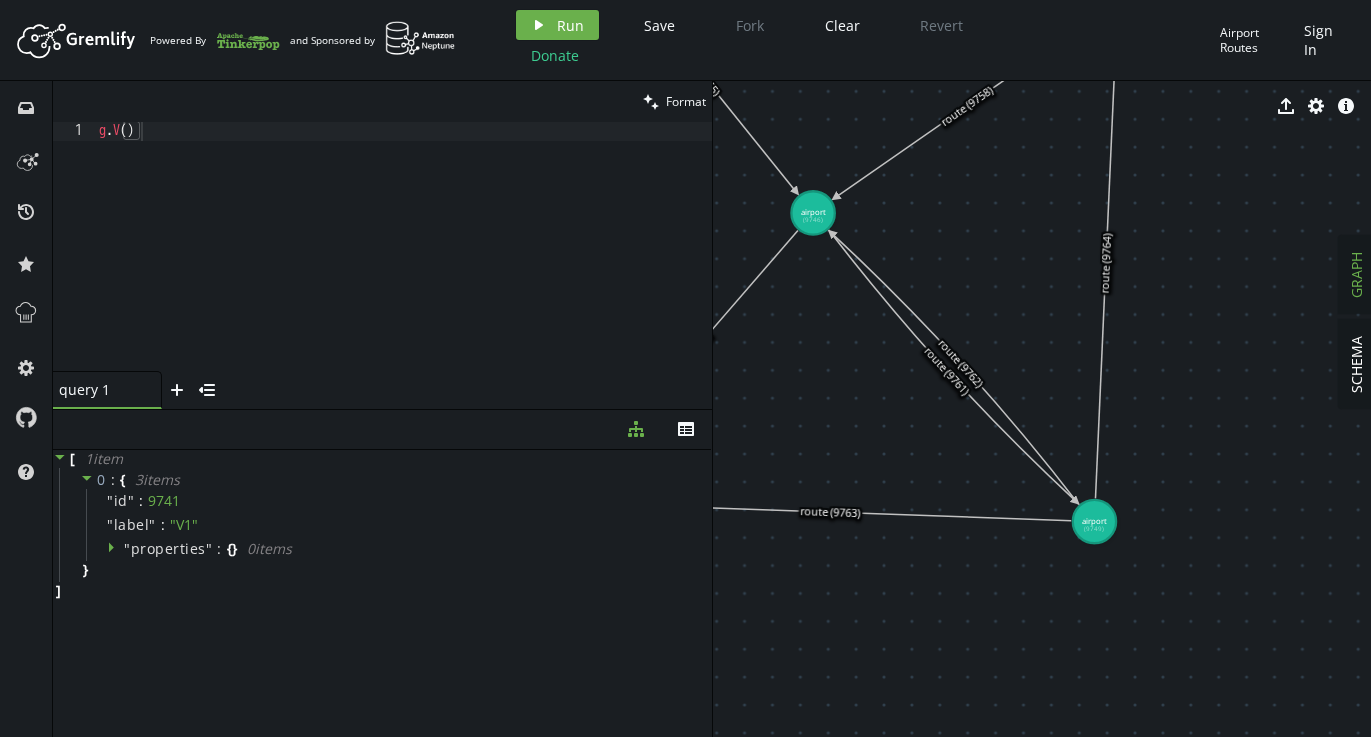 click on "g . V ( )" at bounding box center (403, 265) 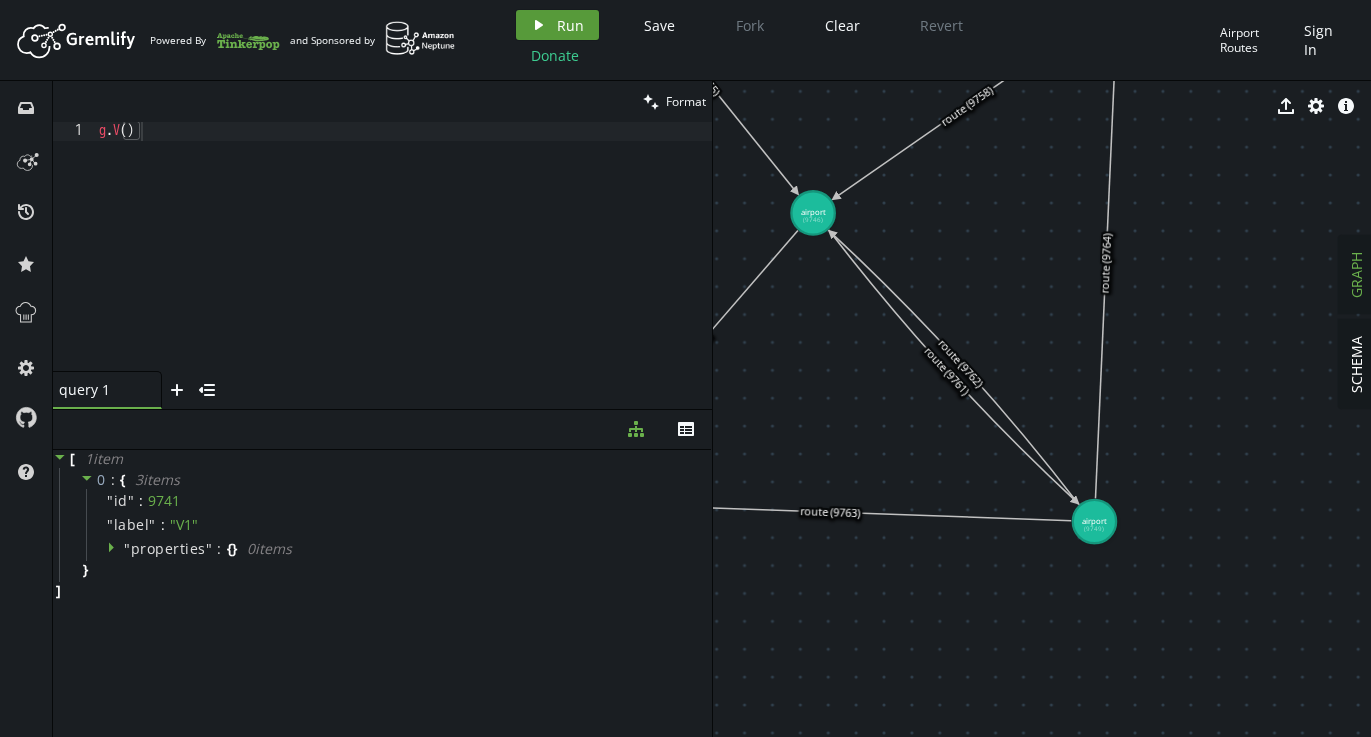 click on "Run" at bounding box center [570, 25] 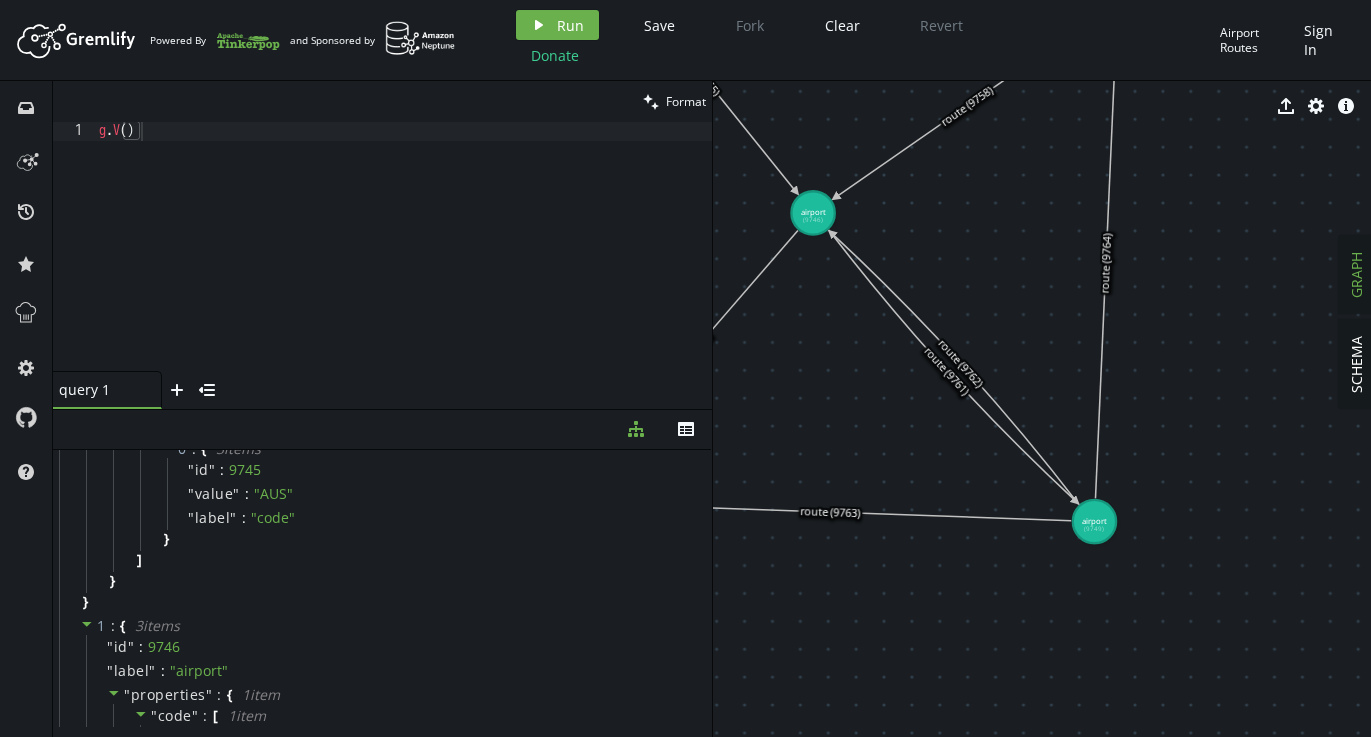 scroll, scrollTop: 0, scrollLeft: 0, axis: both 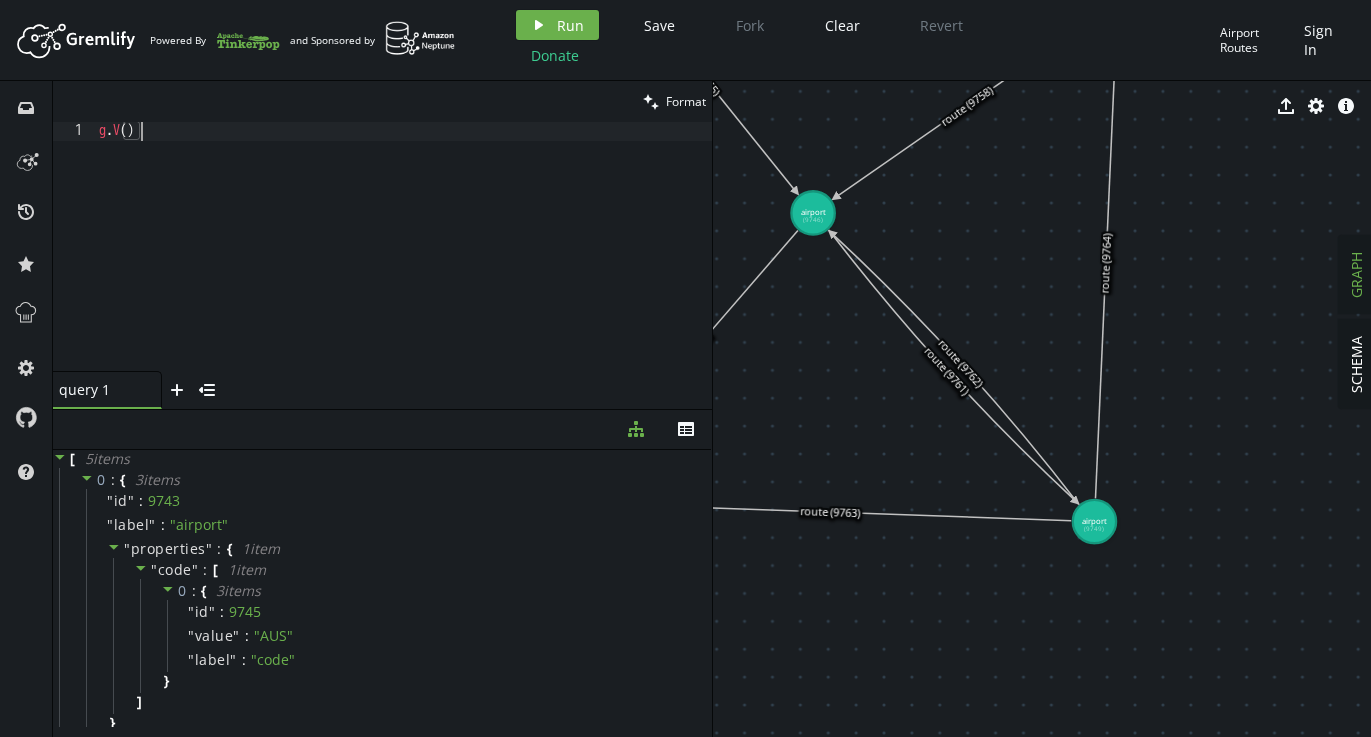 click on "g . V ( )" at bounding box center (403, 265) 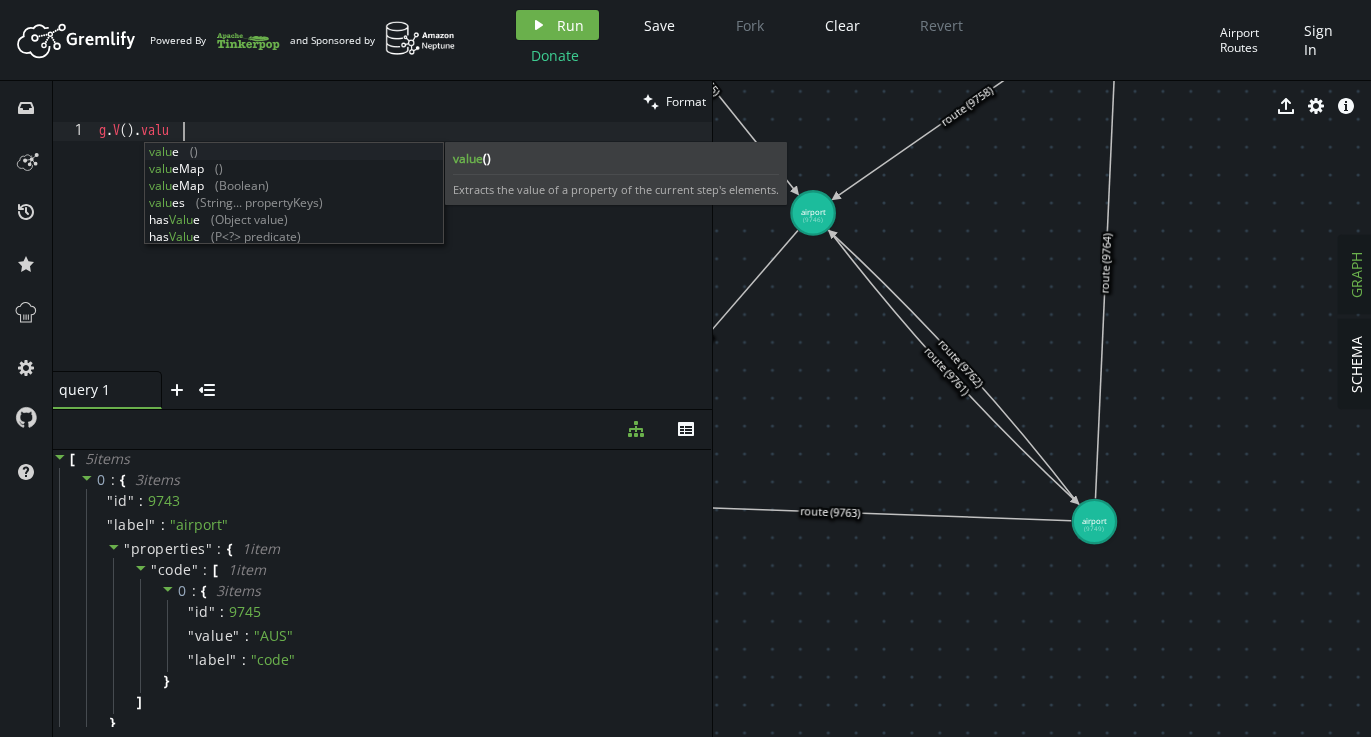 scroll, scrollTop: 0, scrollLeft: 91, axis: horizontal 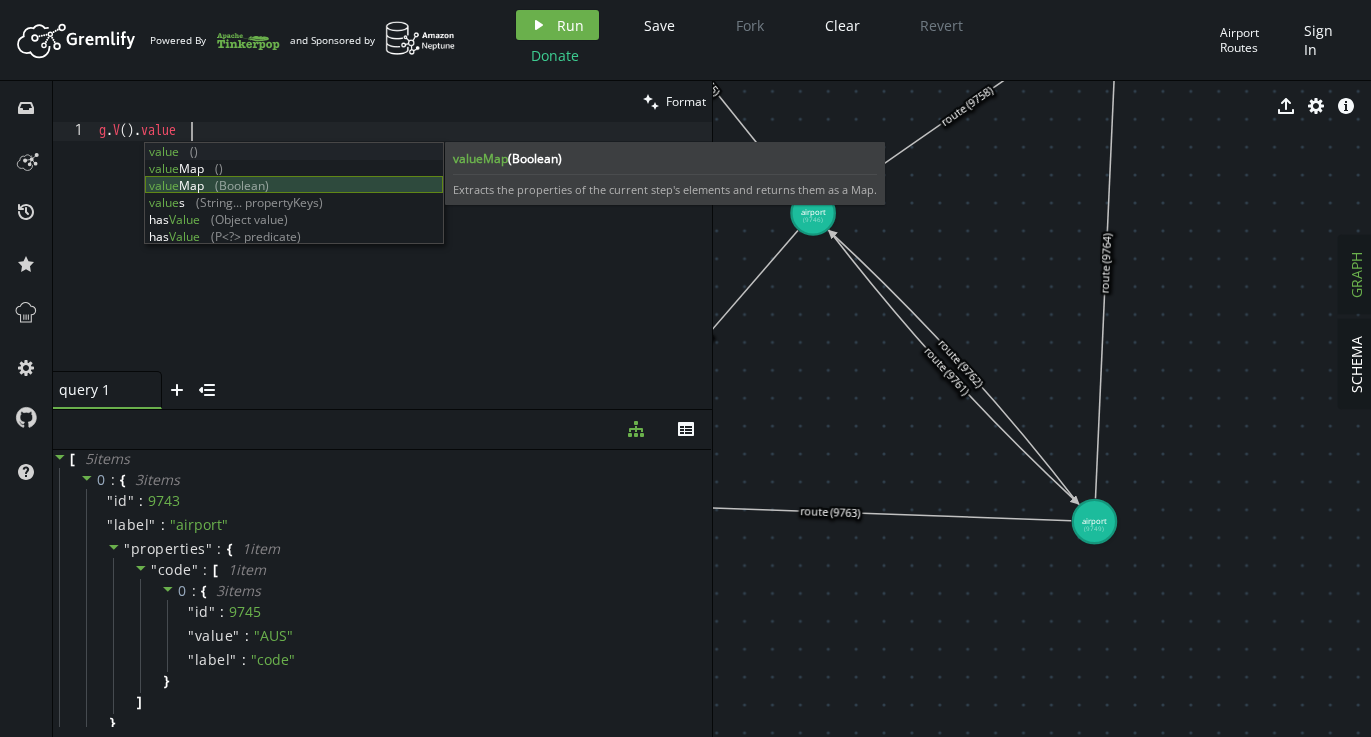click on "value () value Map () value Map (Boolean) value s (String... propertyKeys) has Value (Object value) has Value (P<?> predicate)" at bounding box center [294, 211] 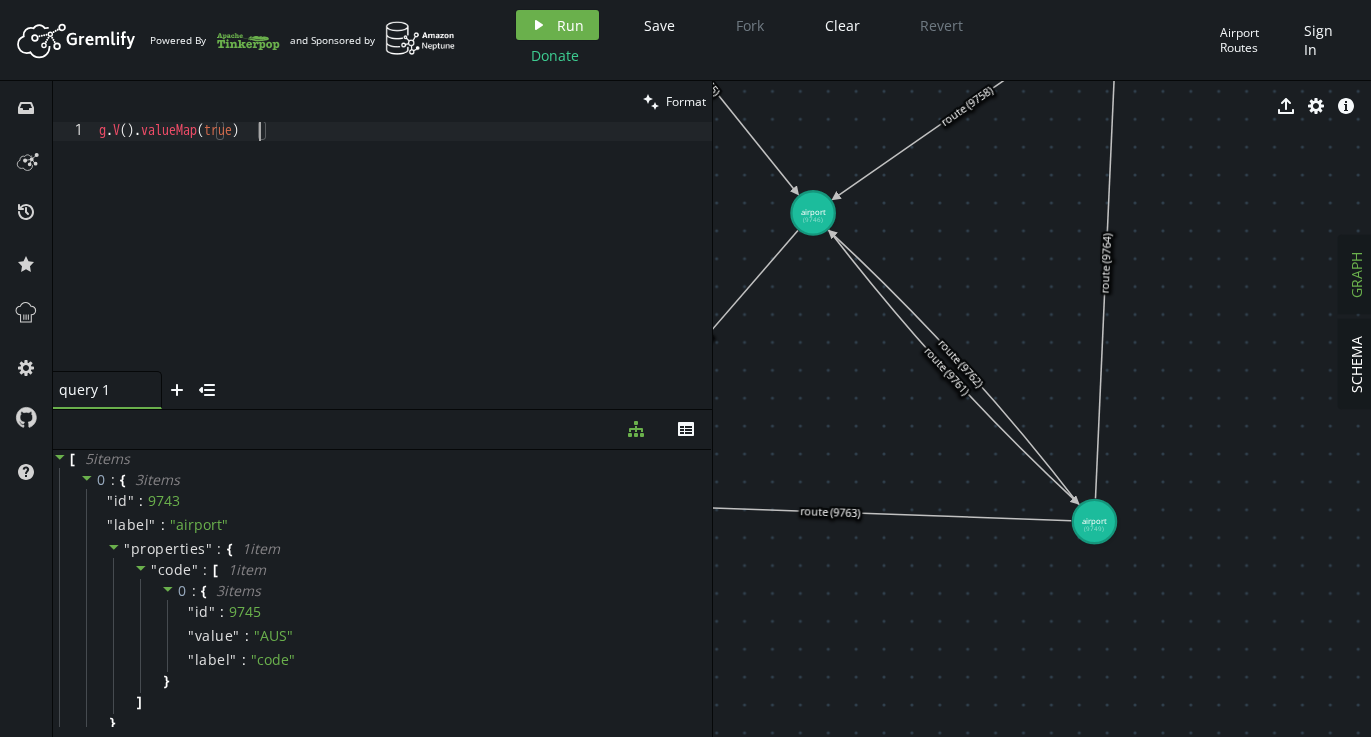 click on "g . V ( ) . valueMap ( true )" at bounding box center [403, 265] 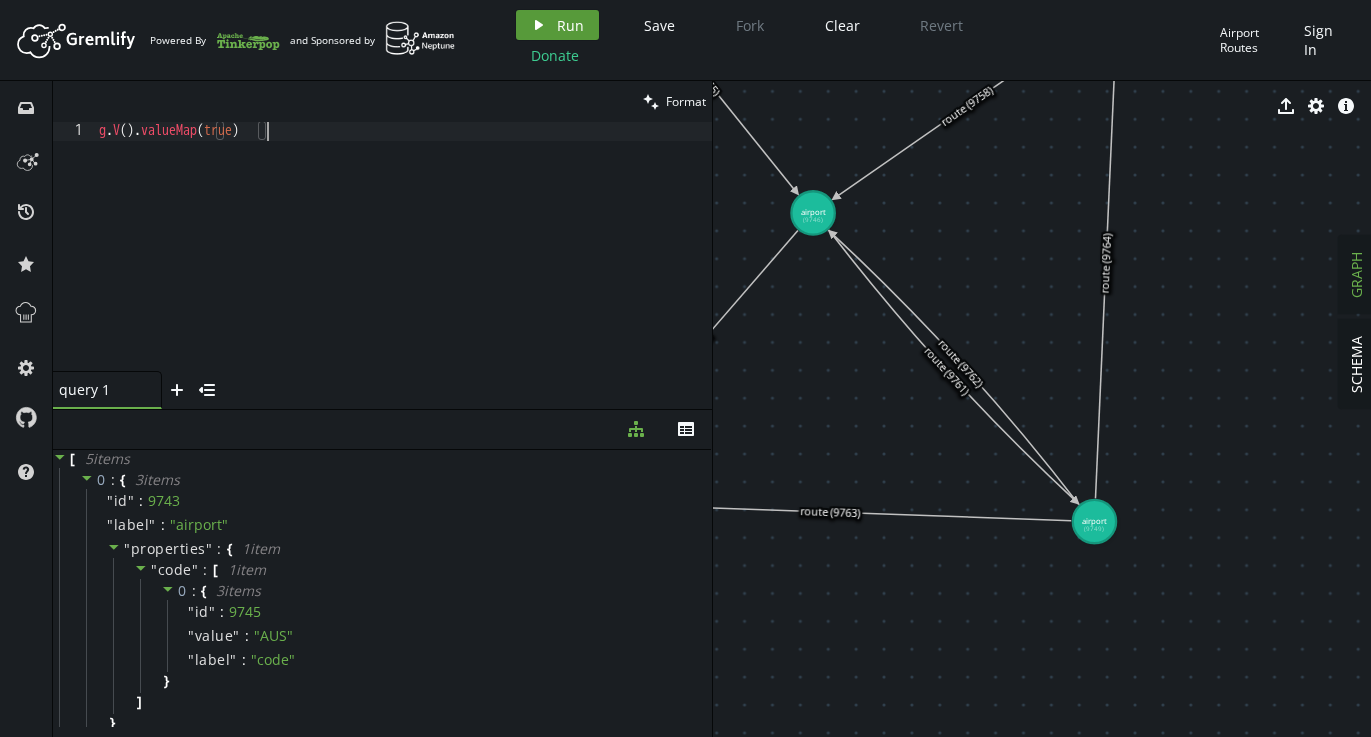 click on "play Run" at bounding box center (557, 25) 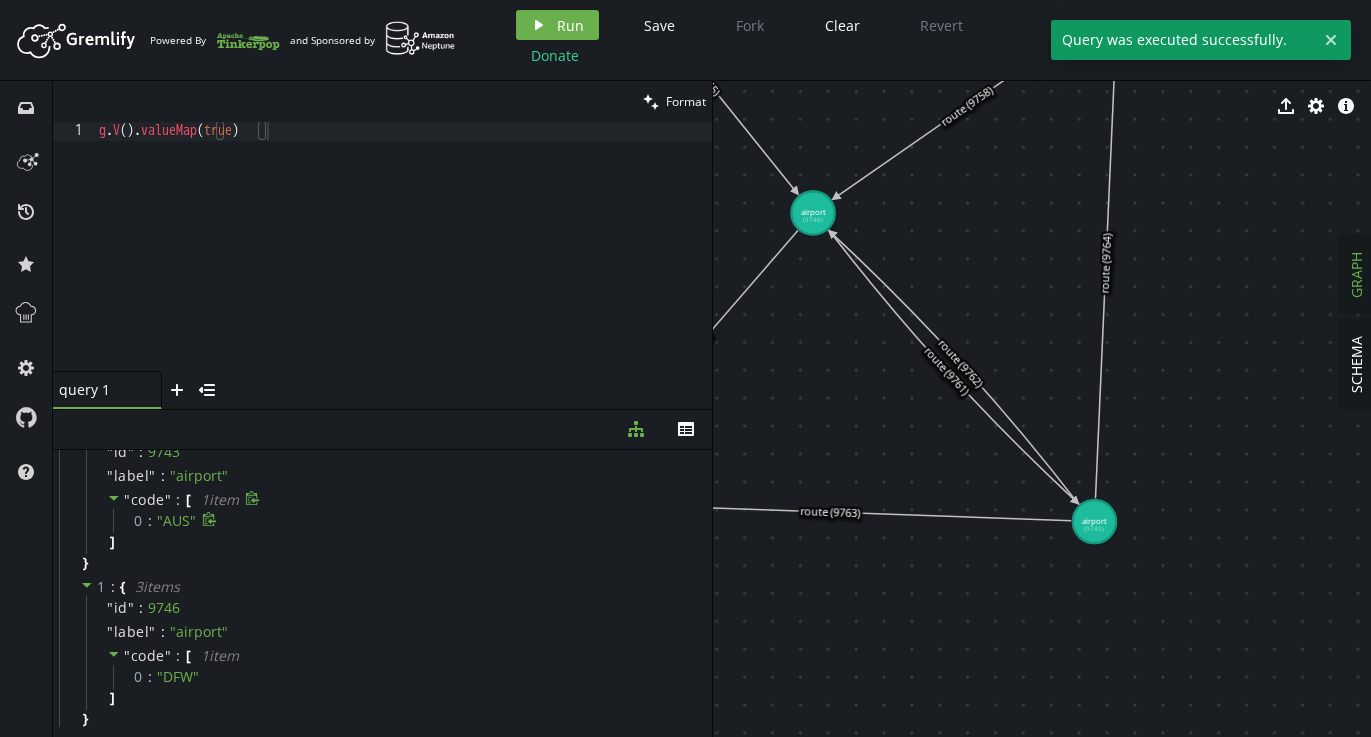 scroll, scrollTop: 0, scrollLeft: 0, axis: both 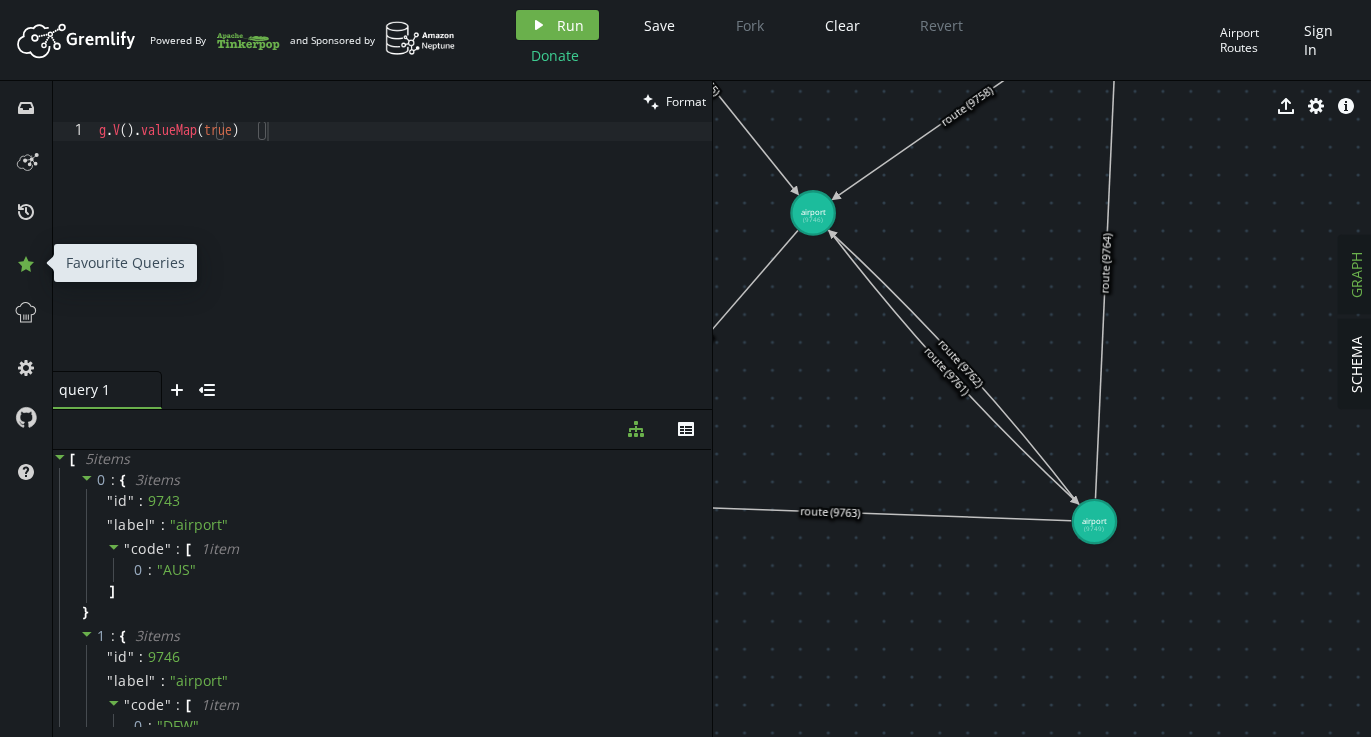 click on "star" at bounding box center [26, 263] 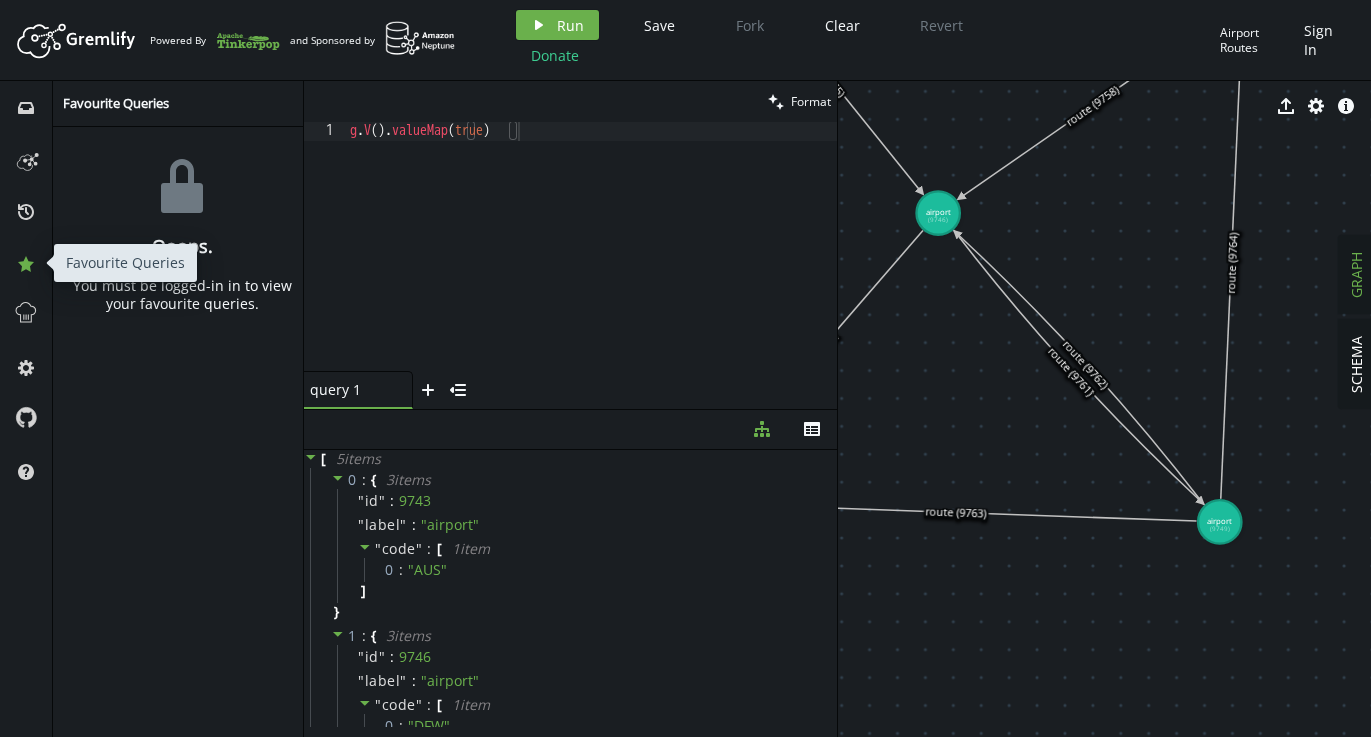 click on "star" at bounding box center (26, 263) 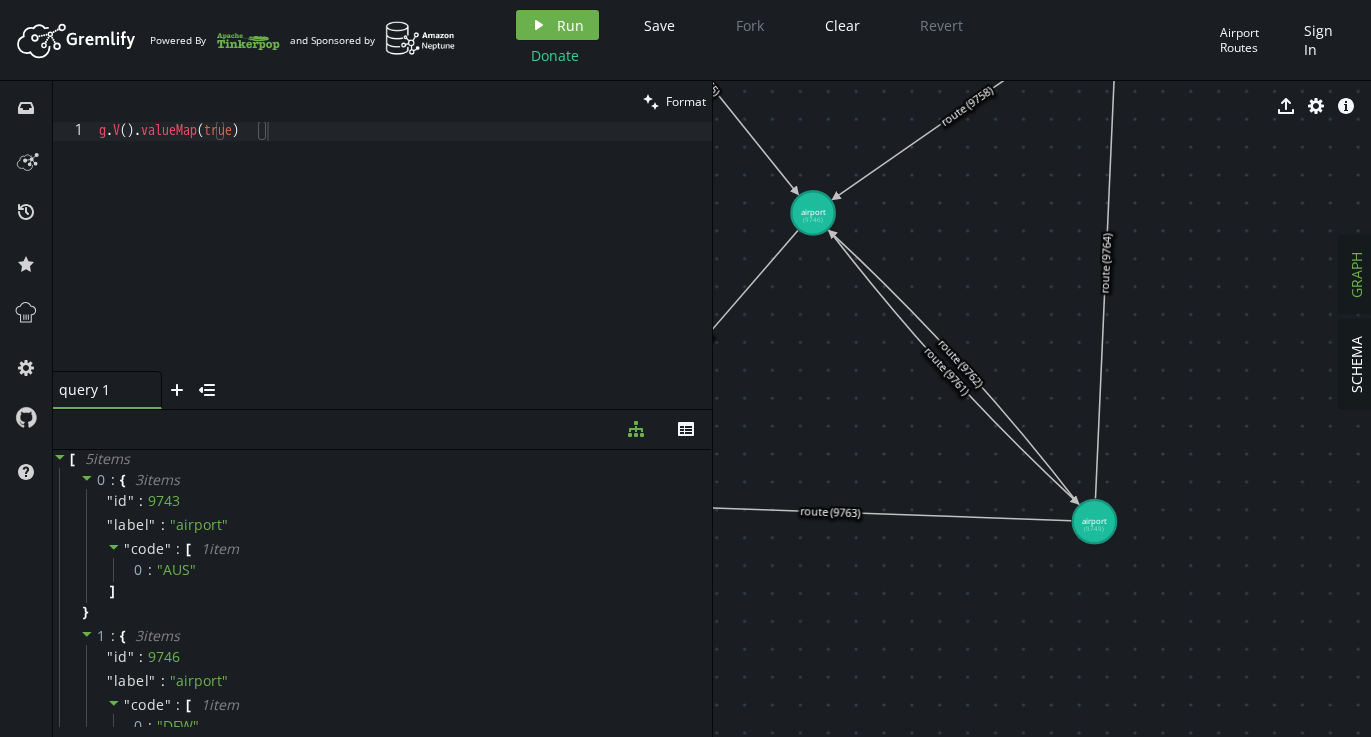 click on "g . V ( ) . valueMap ( true )" at bounding box center (403, 265) 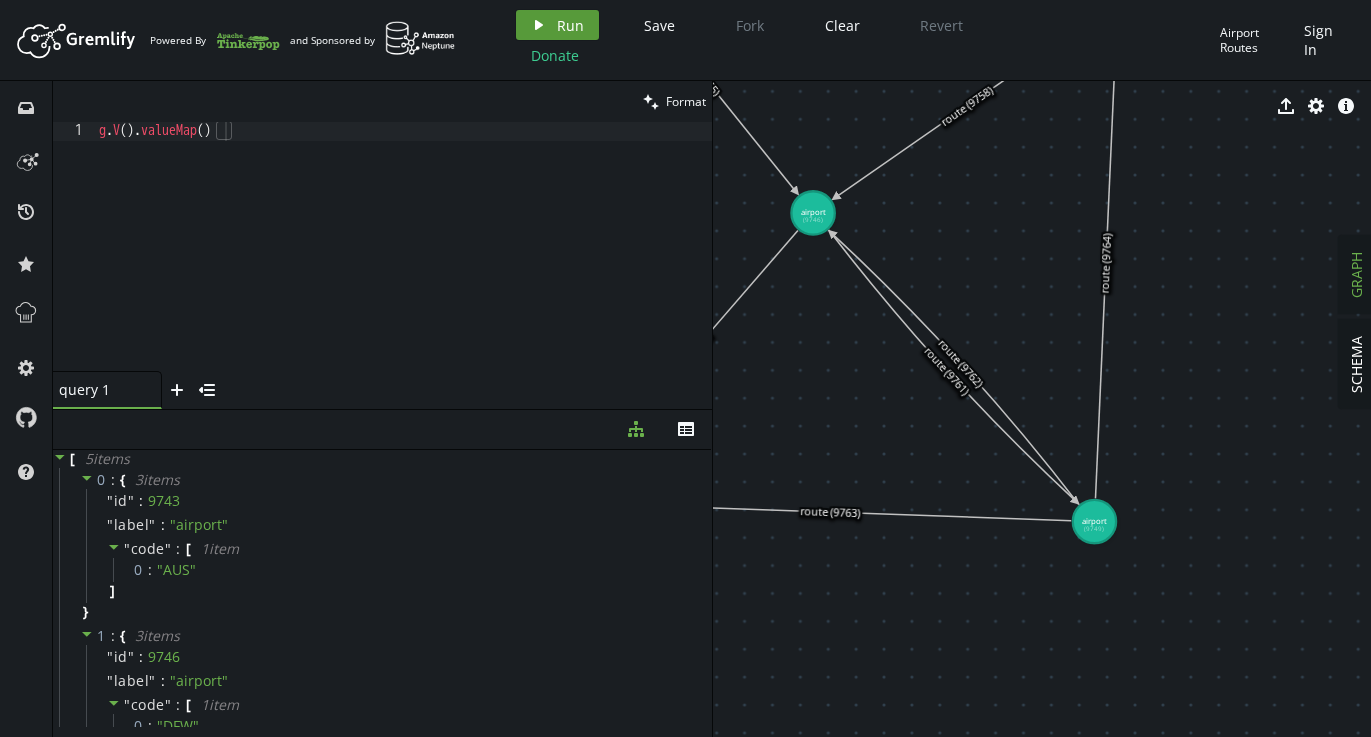 click on "Run" at bounding box center [570, 25] 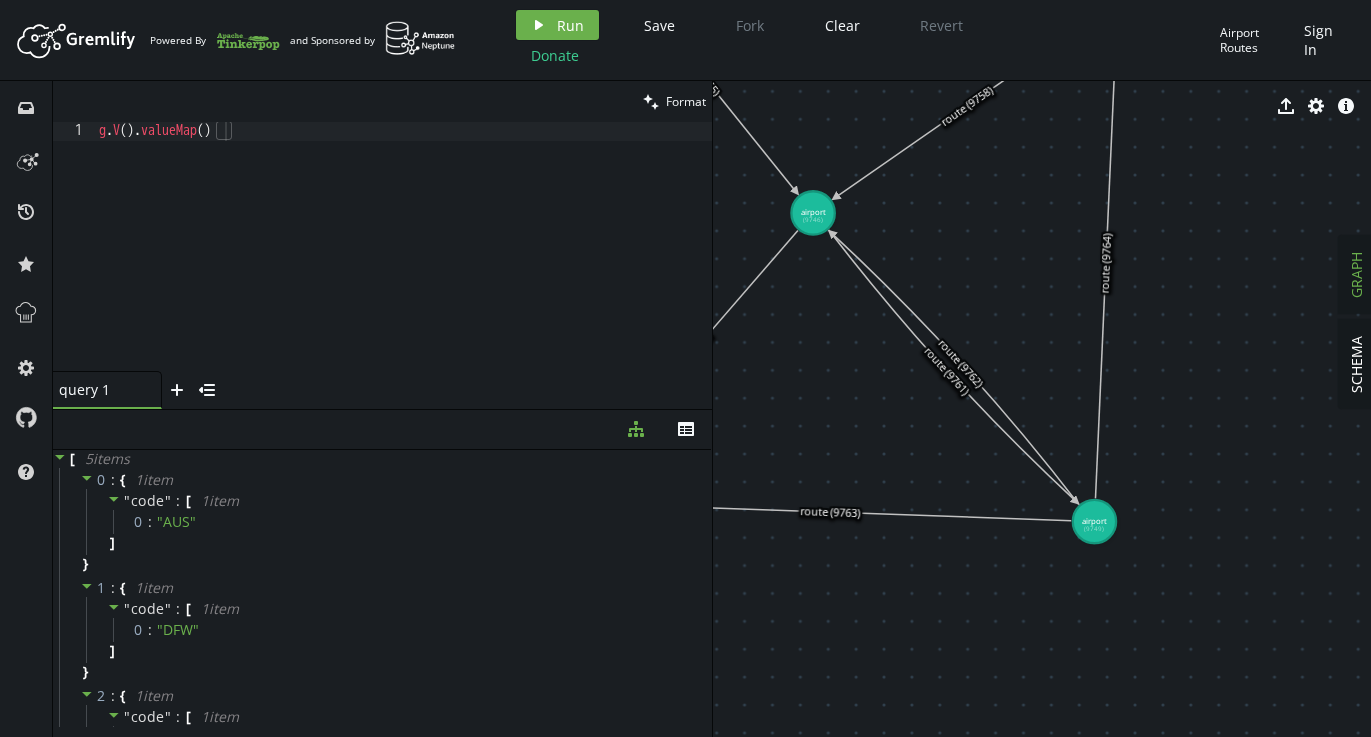 click on "g . V ( ) . valueMap ( )" at bounding box center [403, 265] 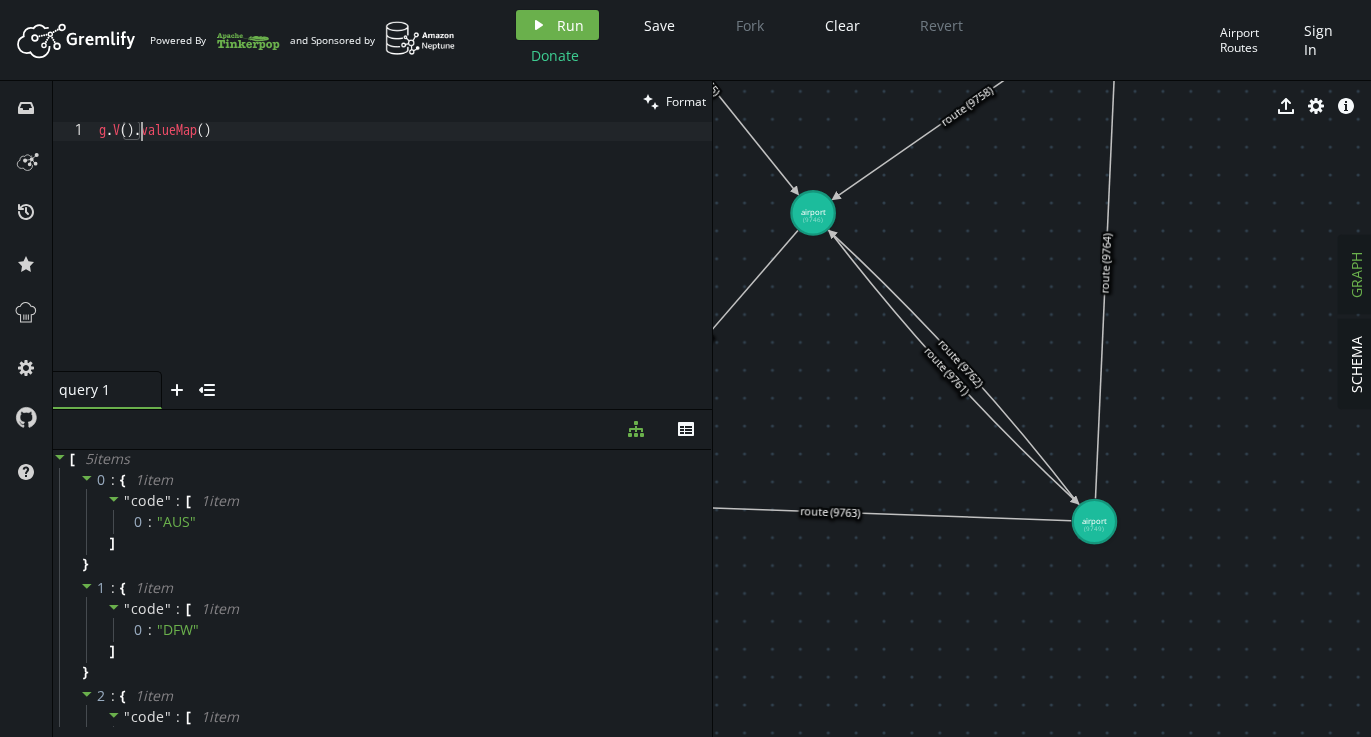 type on "。" 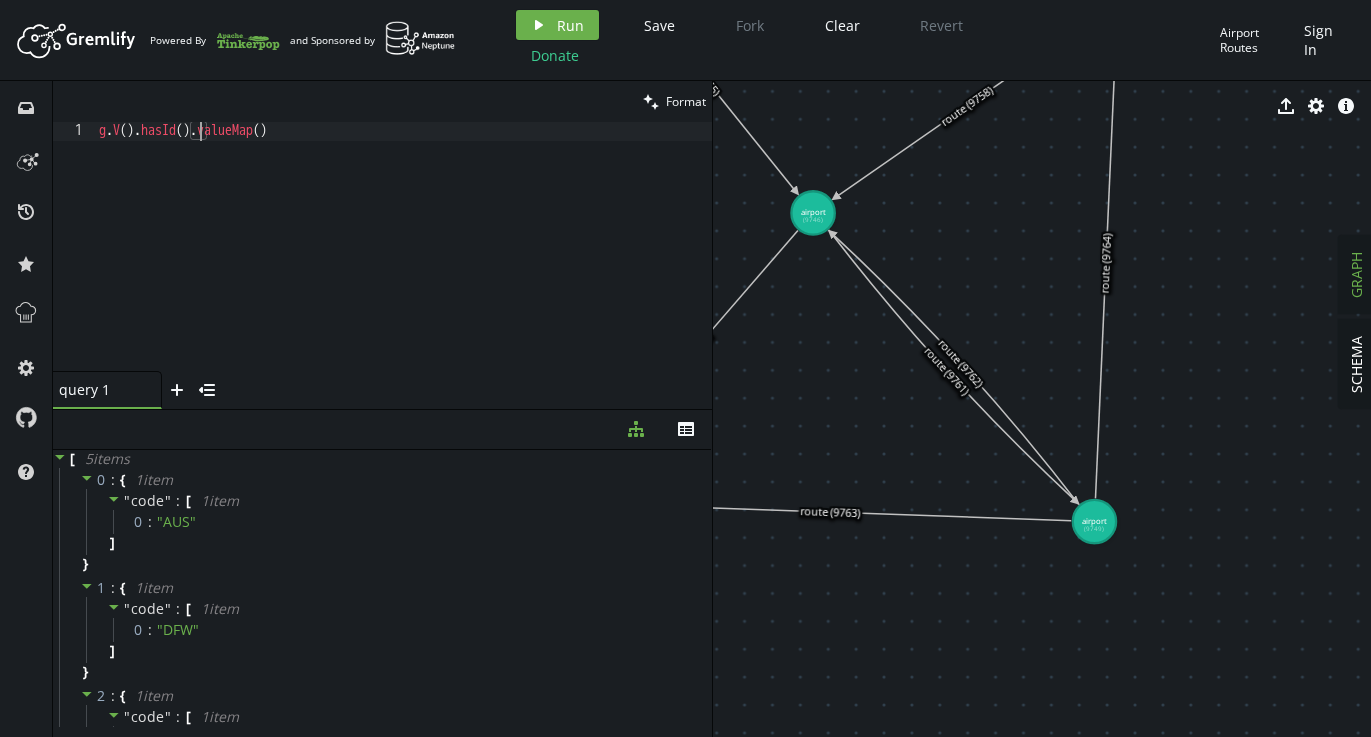 scroll, scrollTop: 0, scrollLeft: 66, axis: horizontal 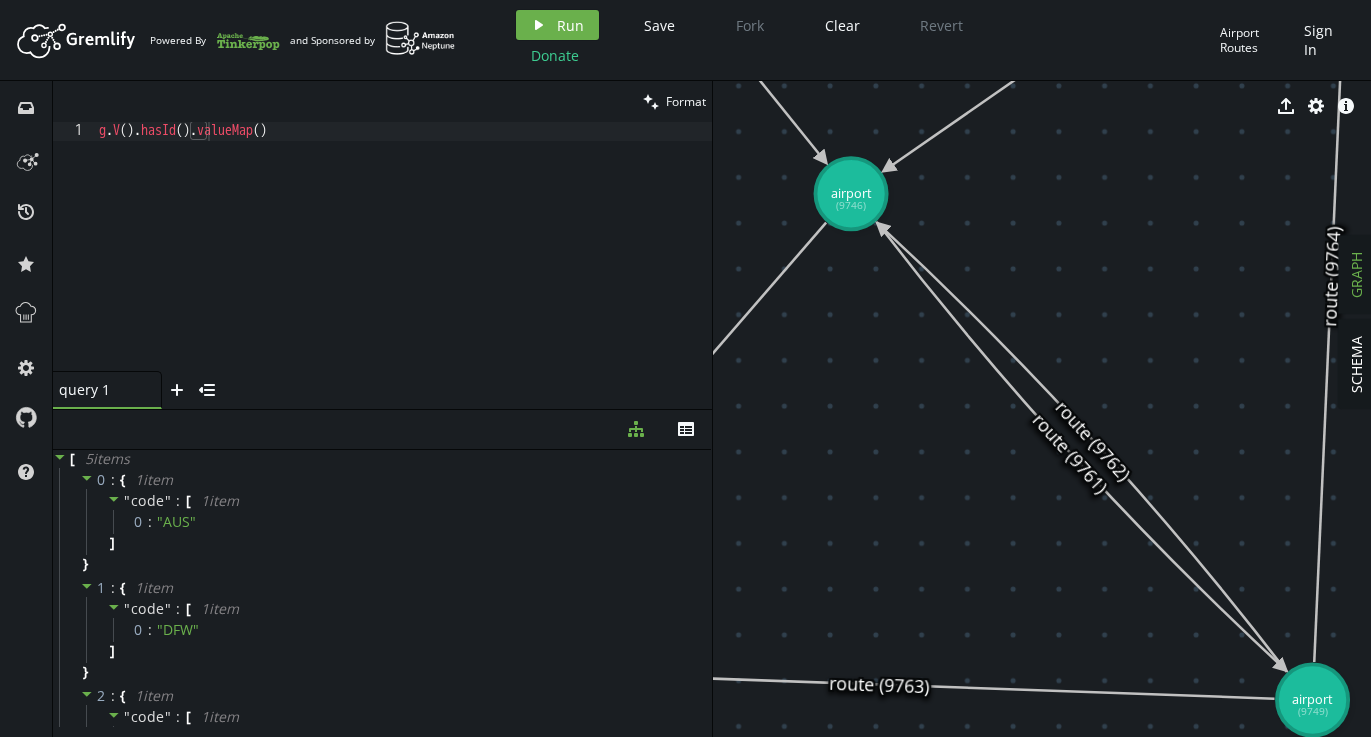 drag, startPoint x: 858, startPoint y: 243, endPoint x: 925, endPoint y: 243, distance: 67 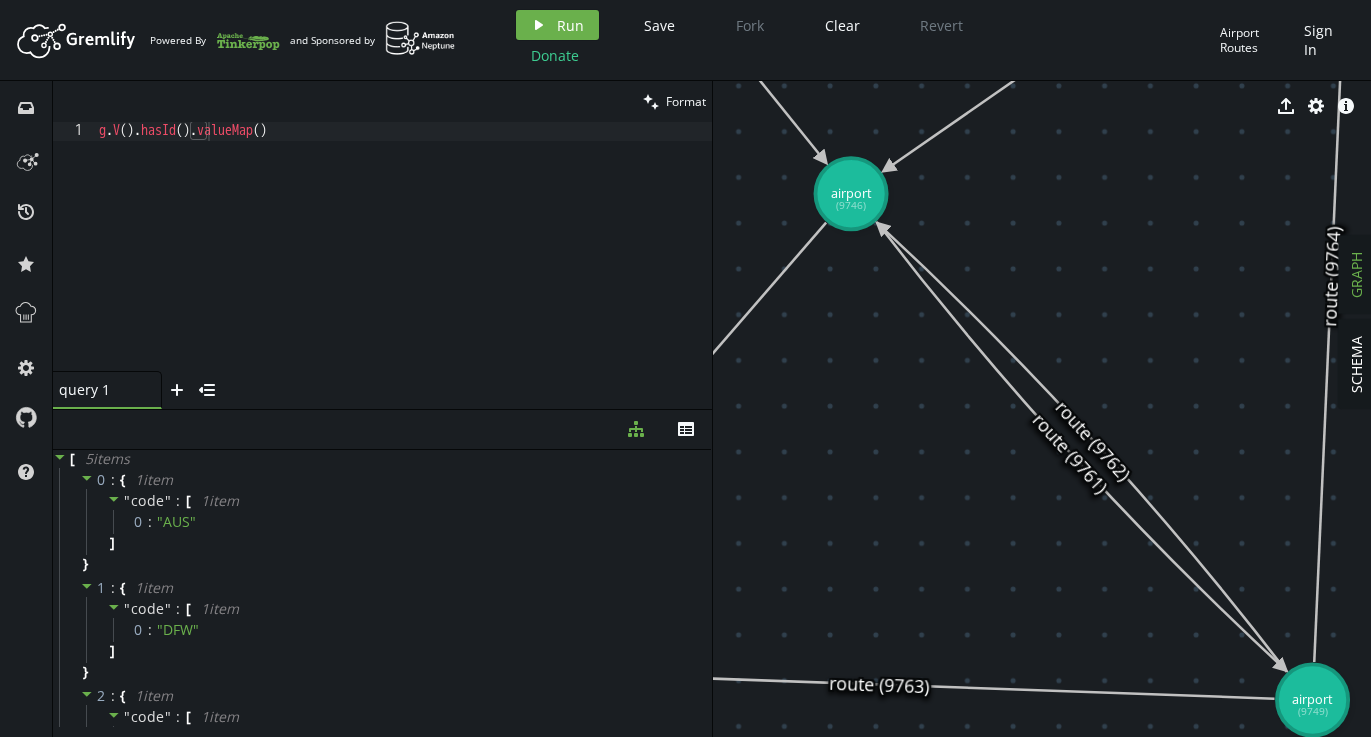 click on "g . V ( ) . hasId ( ) . valueMap ( )" at bounding box center [403, 265] 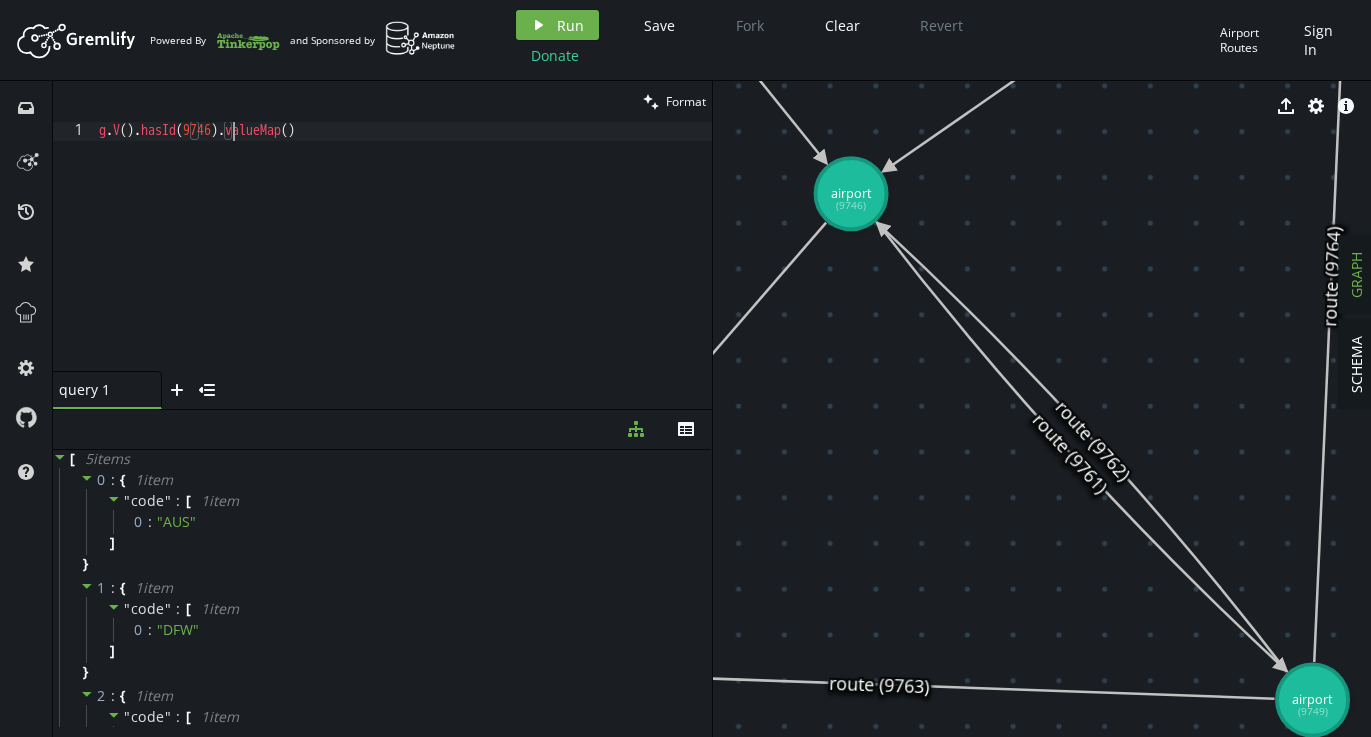 scroll, scrollTop: 0, scrollLeft: 134, axis: horizontal 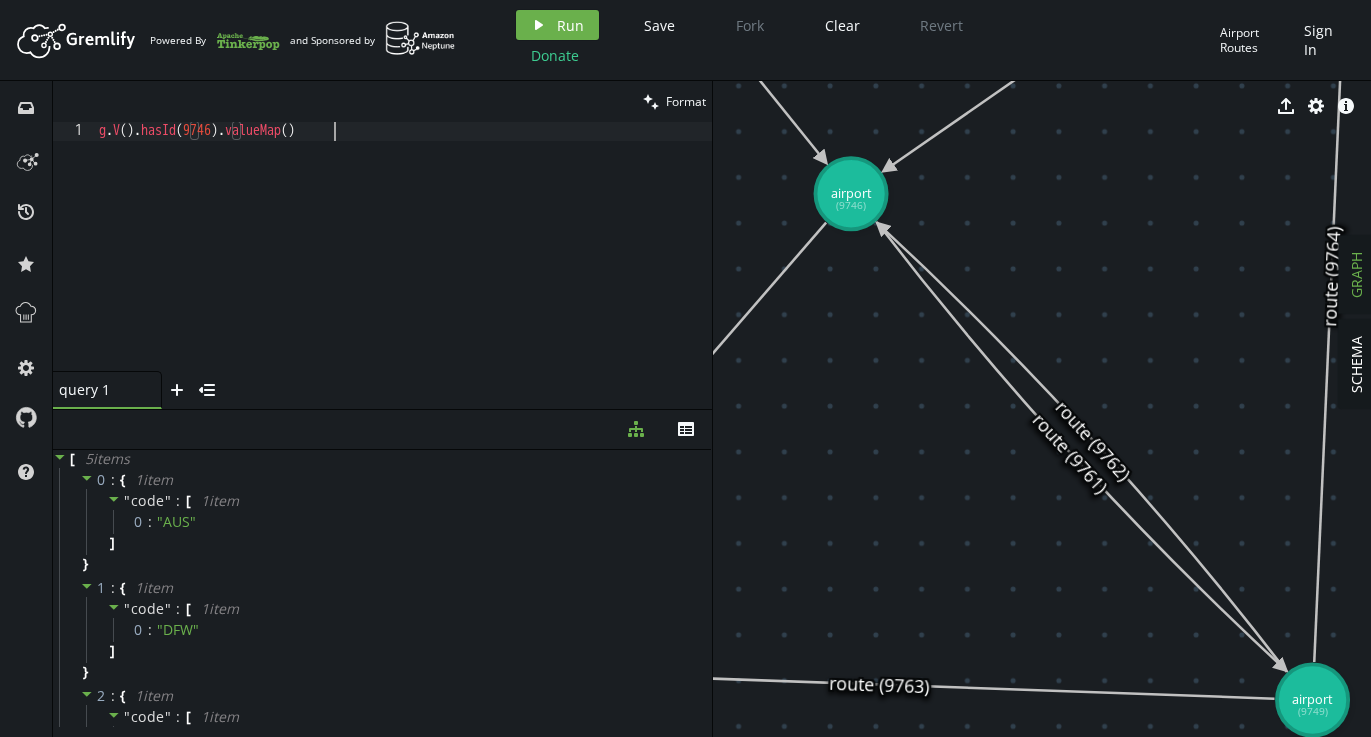 click on "g . V ( ) . hasId ( 9746 ) . valueMap ( )" at bounding box center (403, 265) 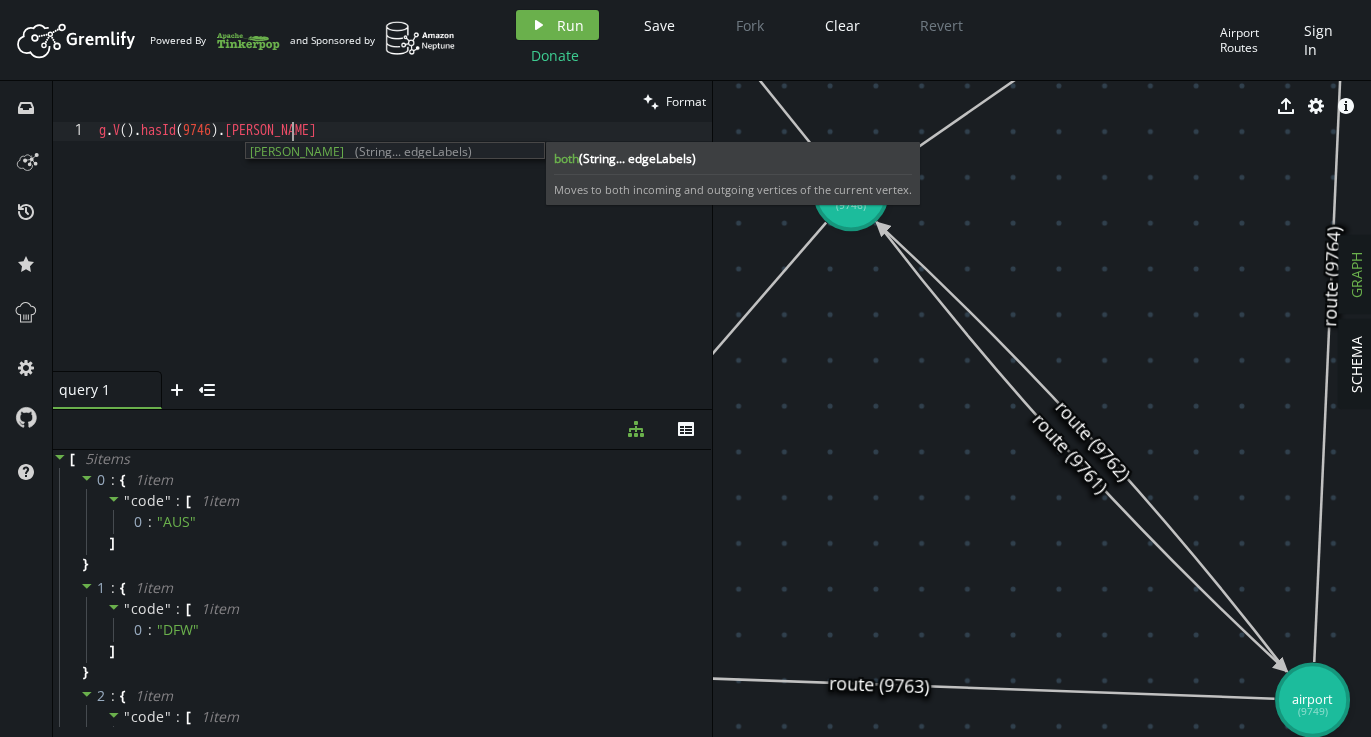 scroll, scrollTop: 0, scrollLeft: 192, axis: horizontal 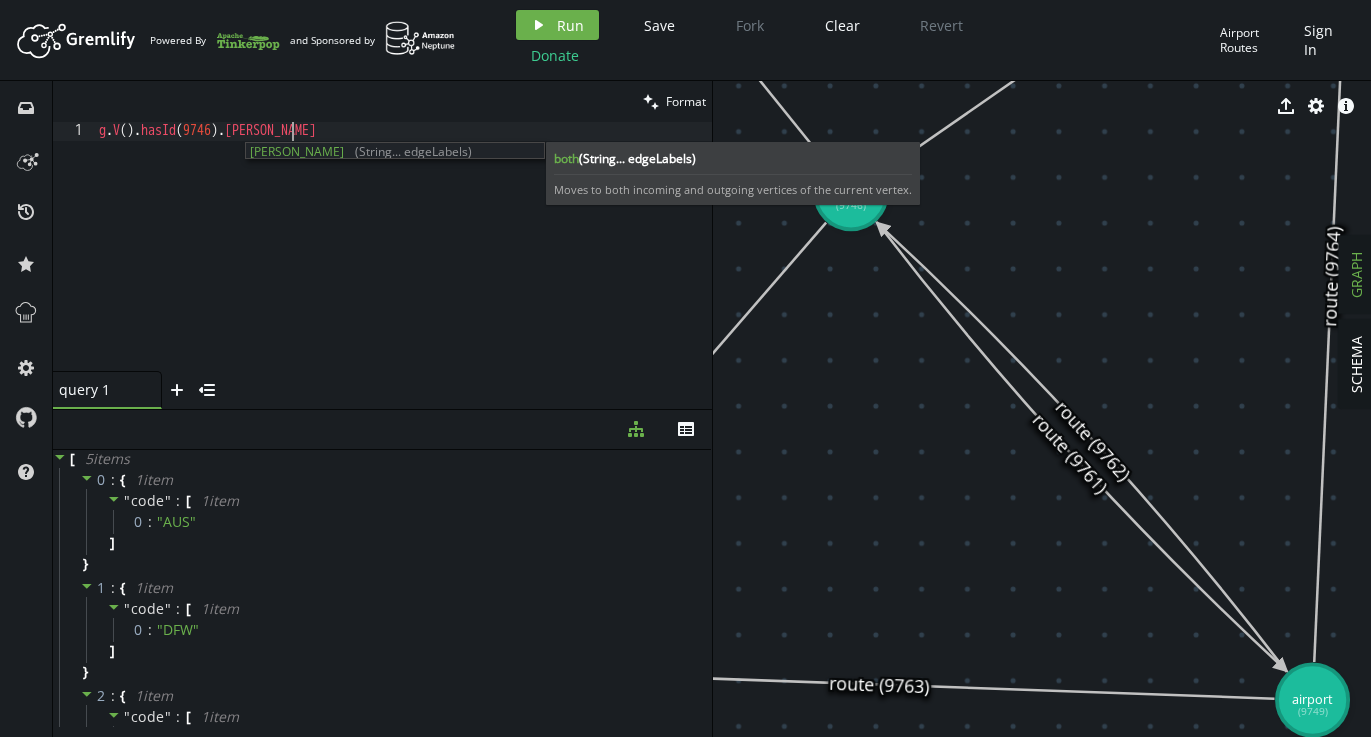 type on "g.V().hasId(9746).[PERSON_NAME]()" 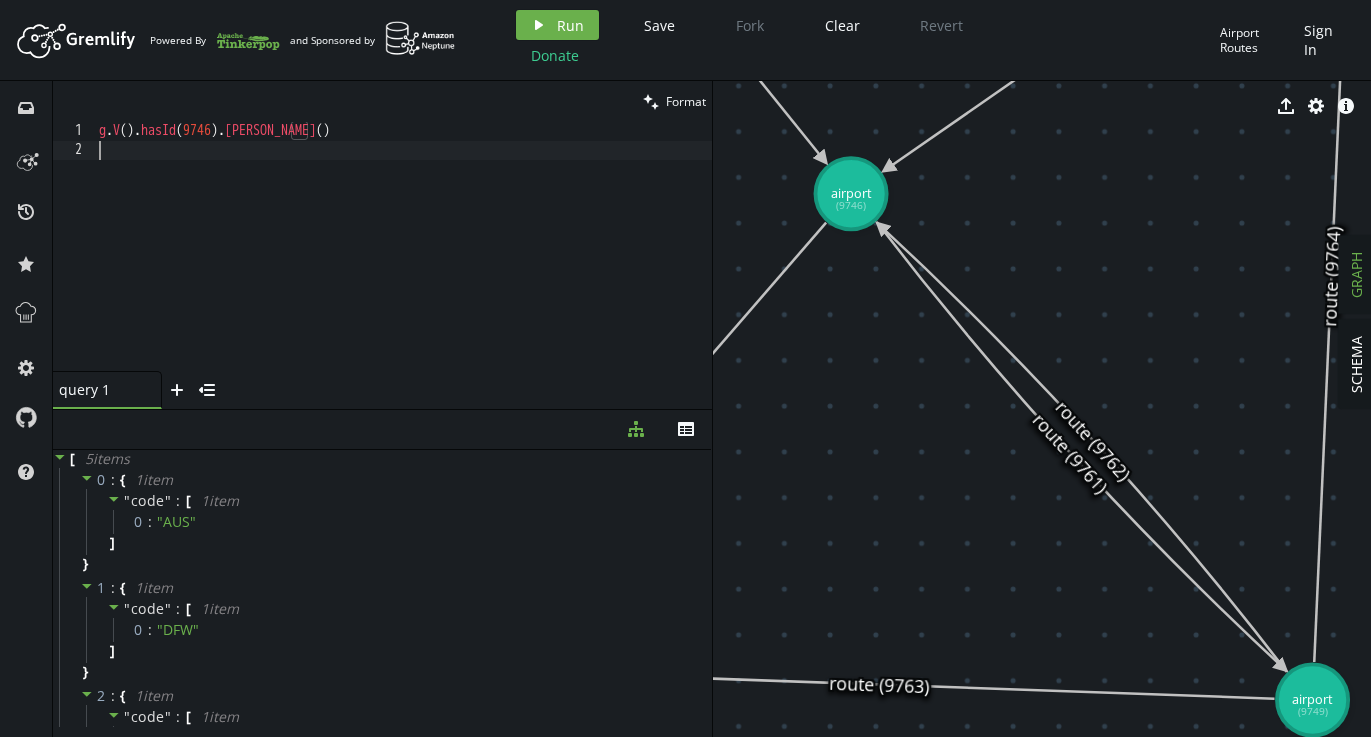 scroll, scrollTop: 0, scrollLeft: 0, axis: both 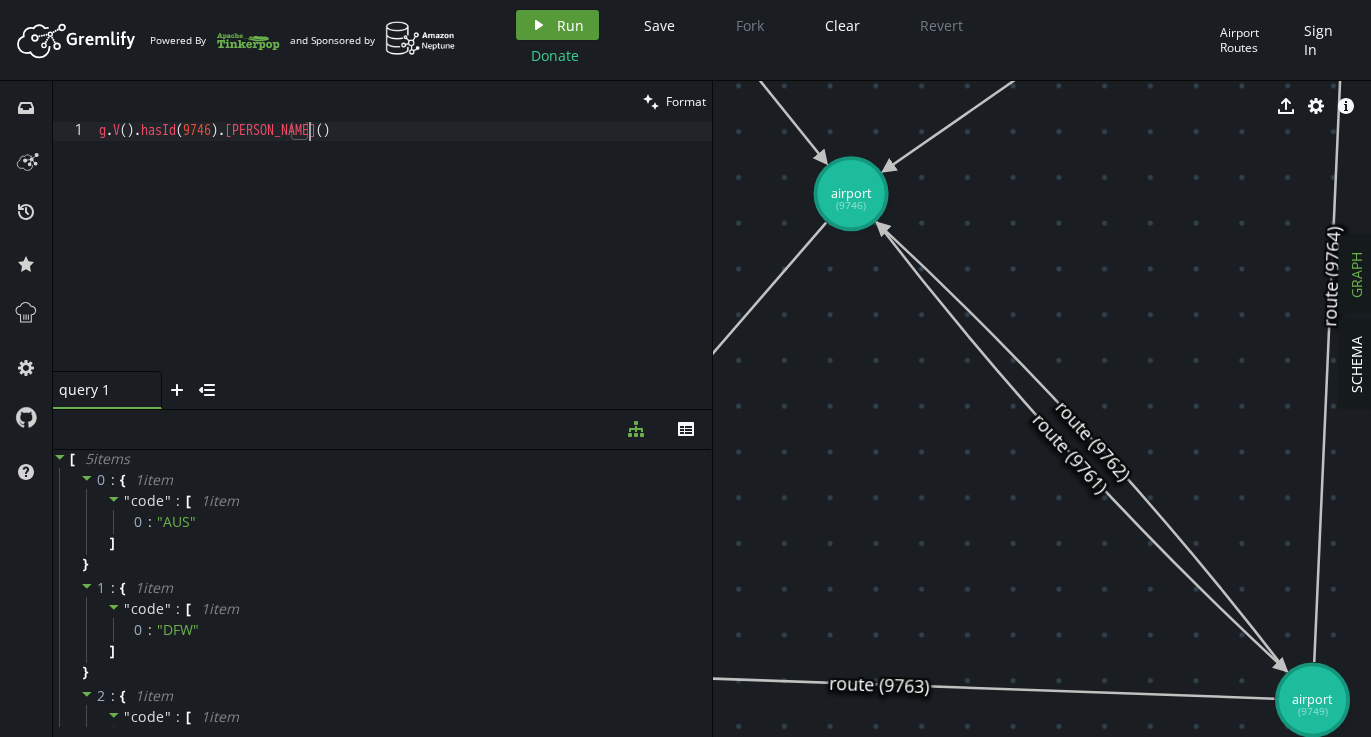 click on "play Run" at bounding box center [557, 25] 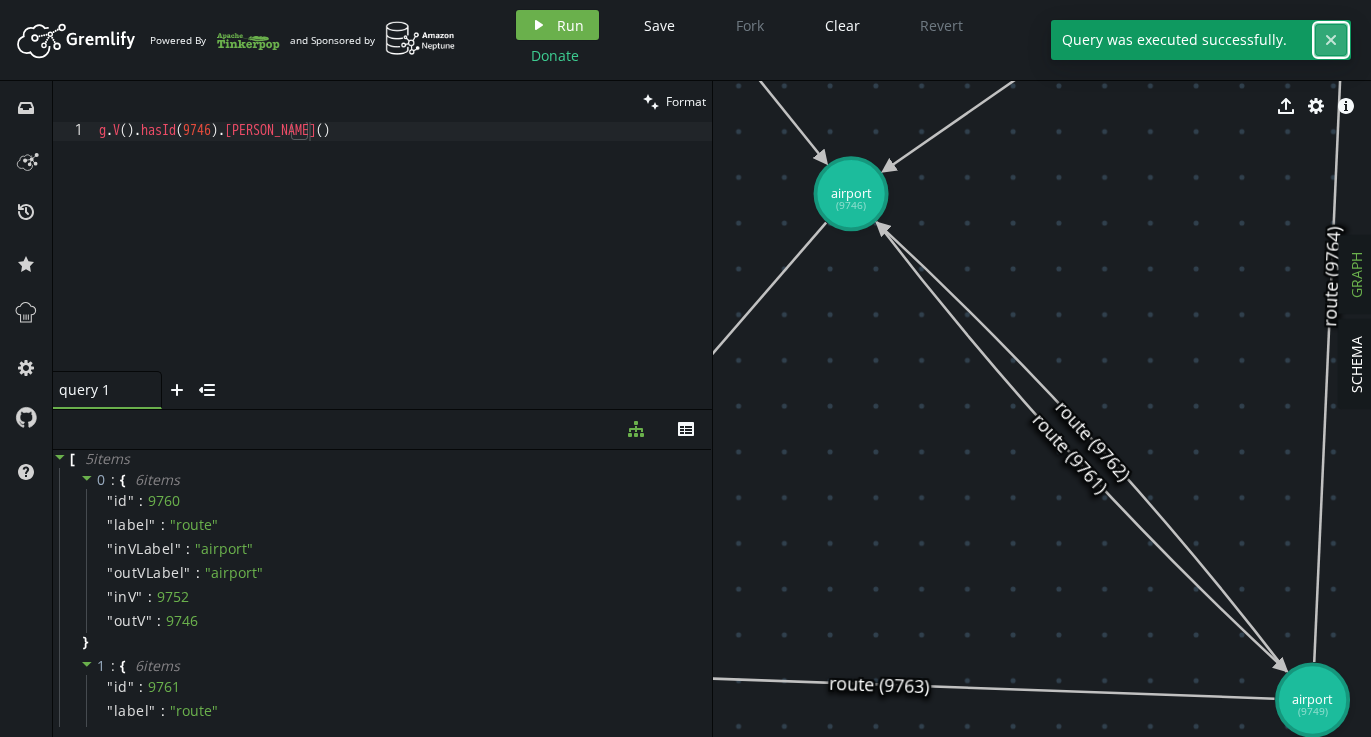 click on "cross" 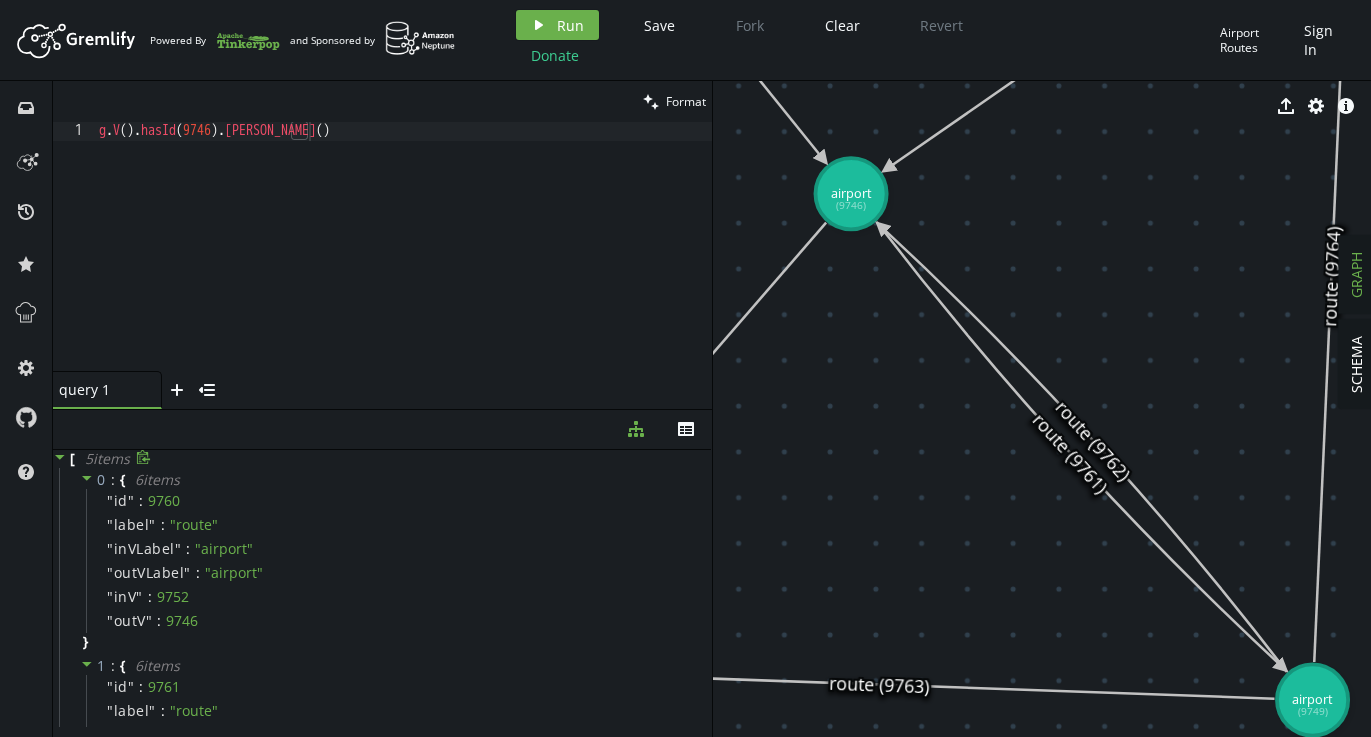 click 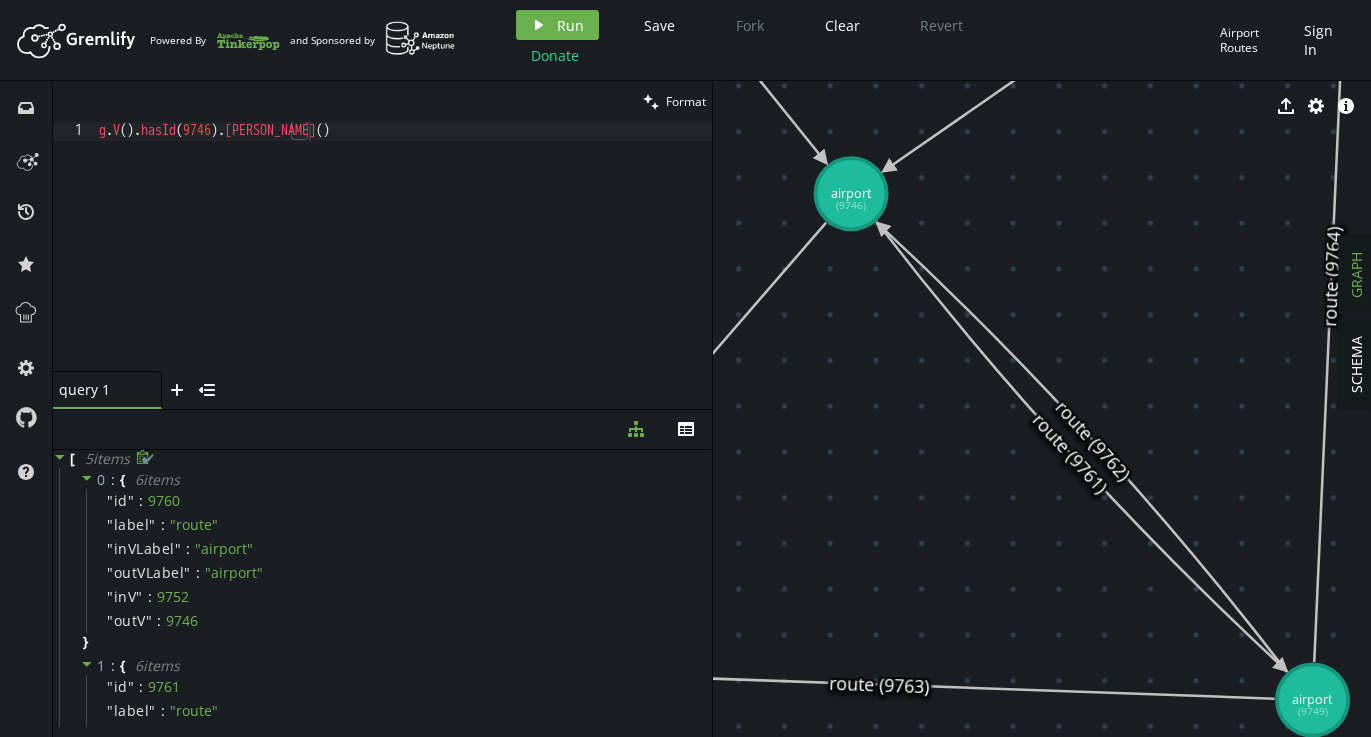 click on "✔" at bounding box center (148, 458) 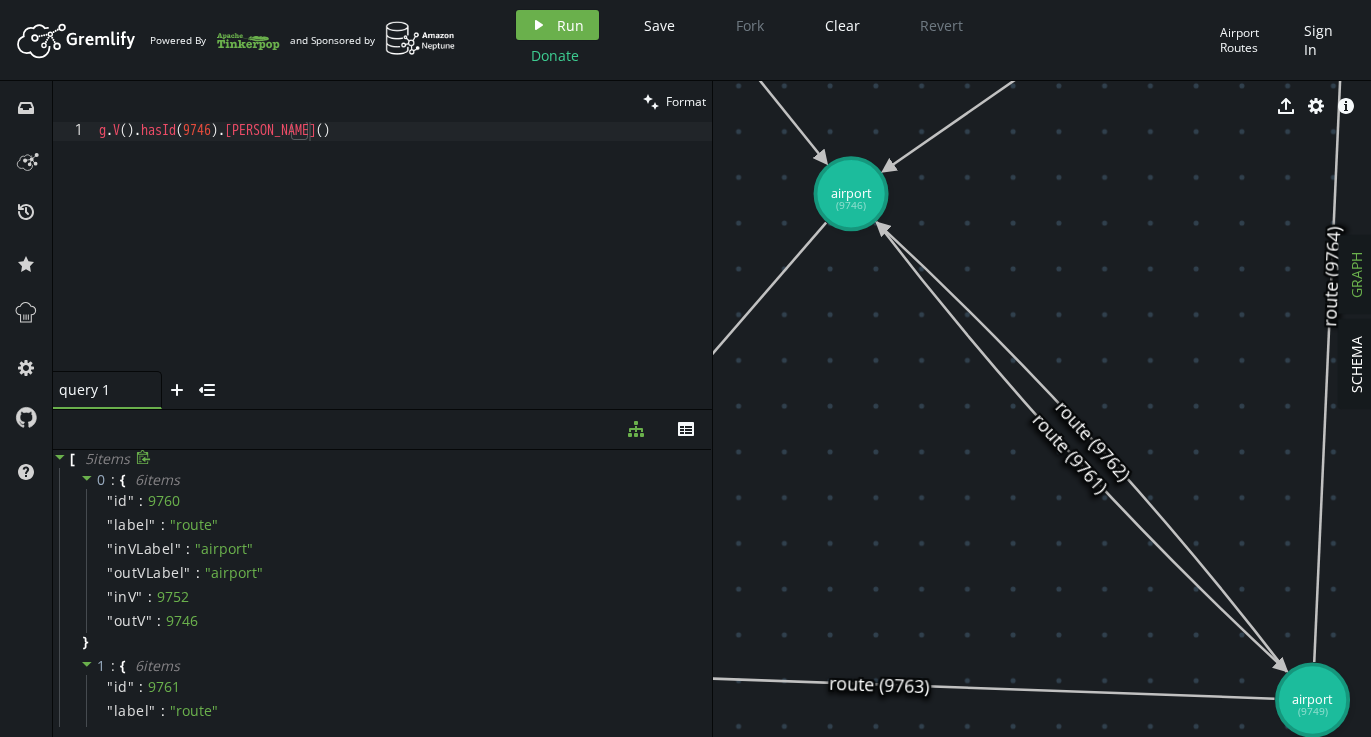 click 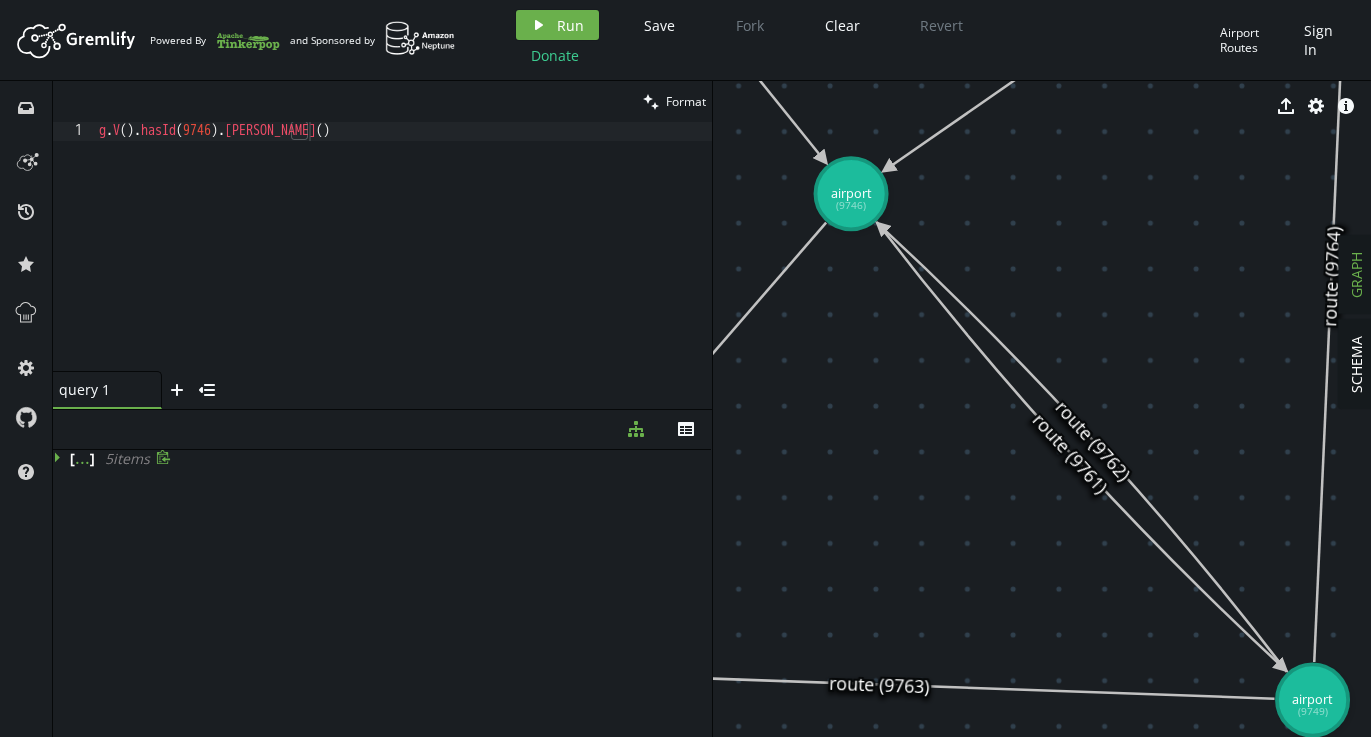 click 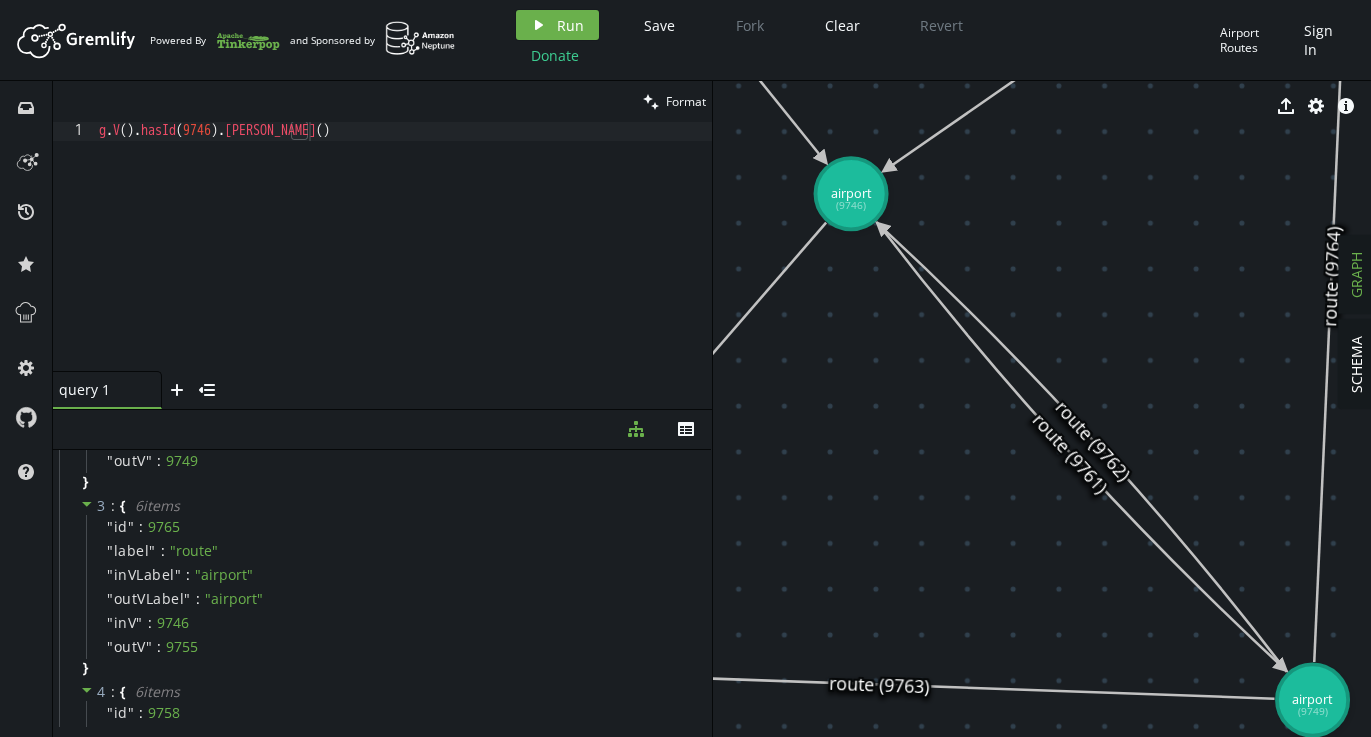 scroll, scrollTop: 689, scrollLeft: 0, axis: vertical 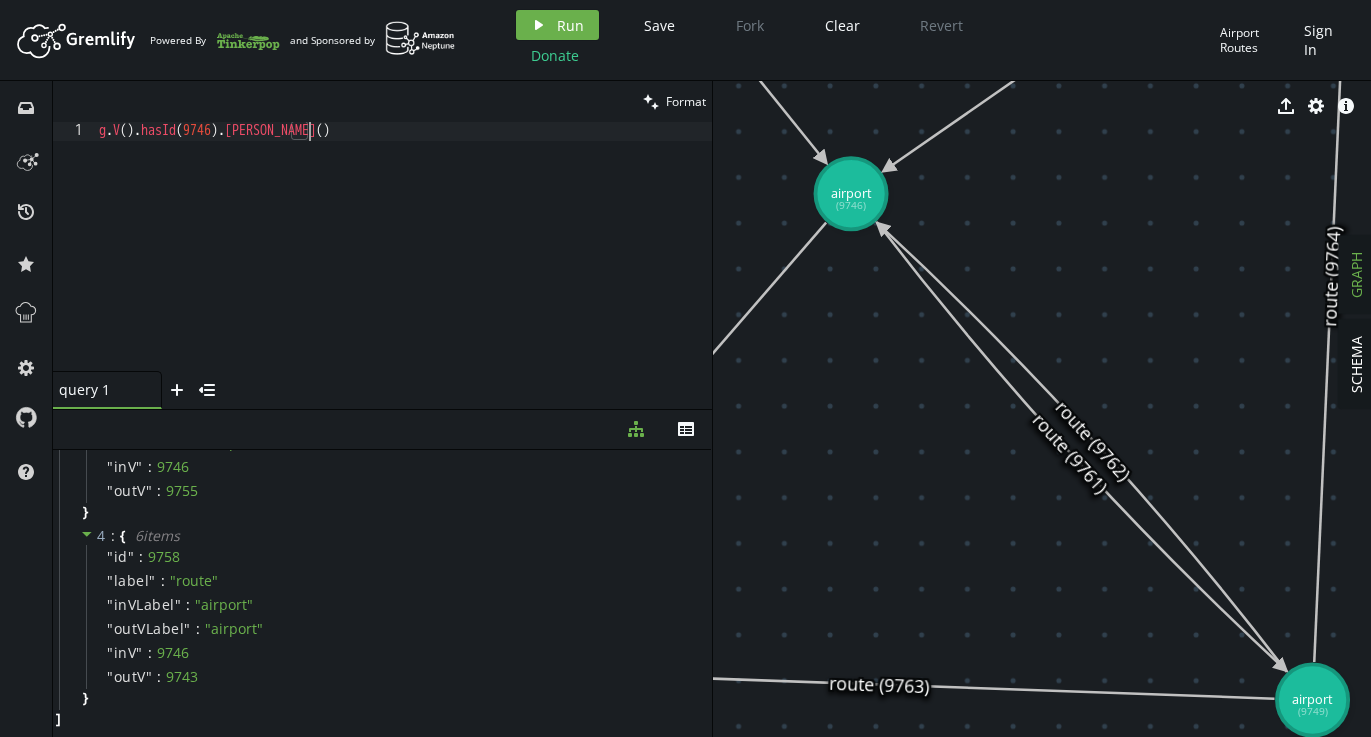 click on "g . V ( ) . hasId ( 9746 ) . [PERSON_NAME] ( )" at bounding box center [403, 265] 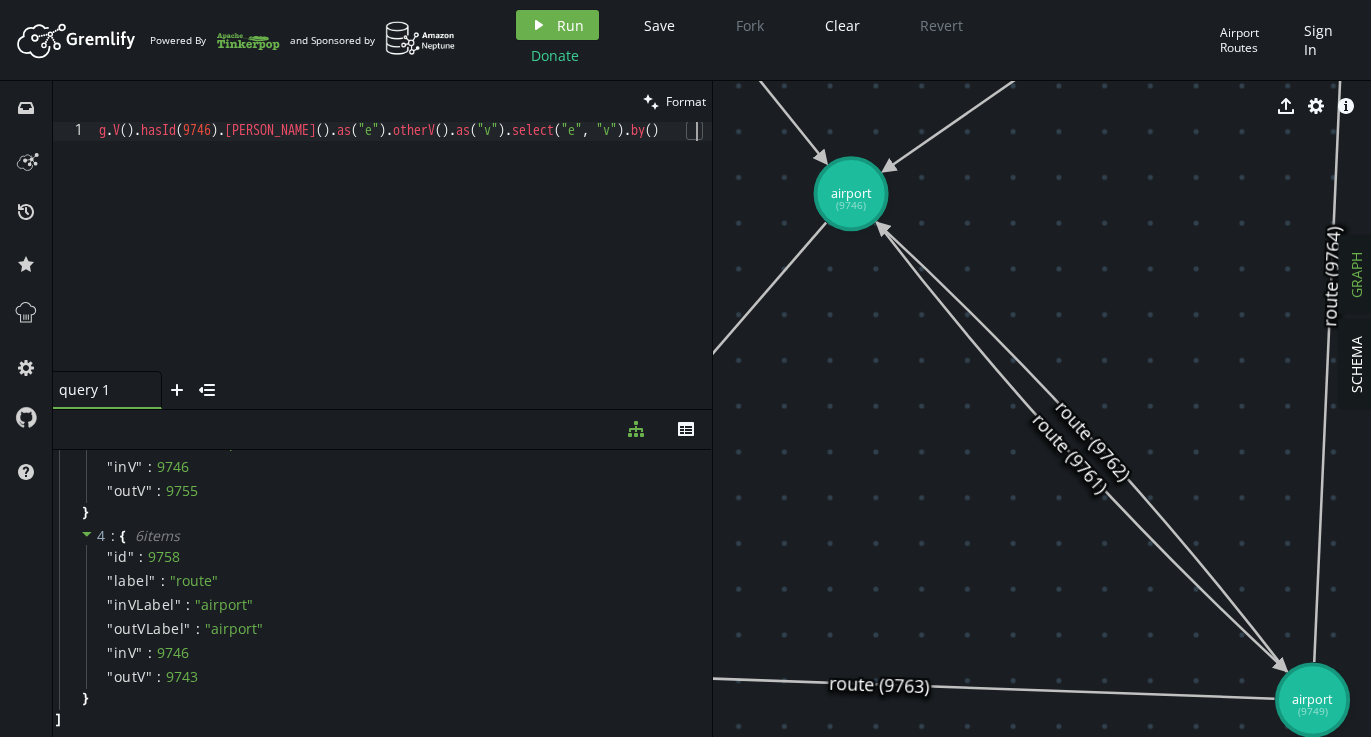 scroll, scrollTop: 0, scrollLeft: 603, axis: horizontal 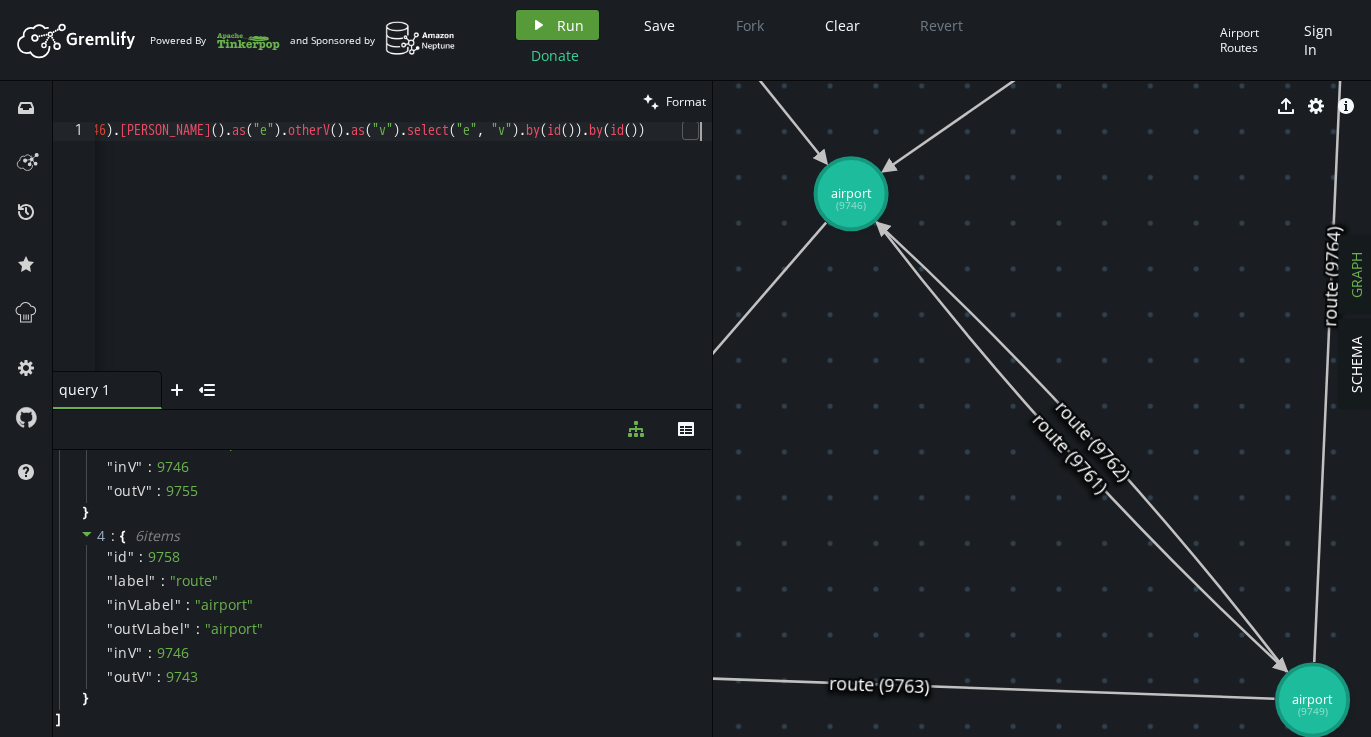 click on "play Run" at bounding box center (557, 25) 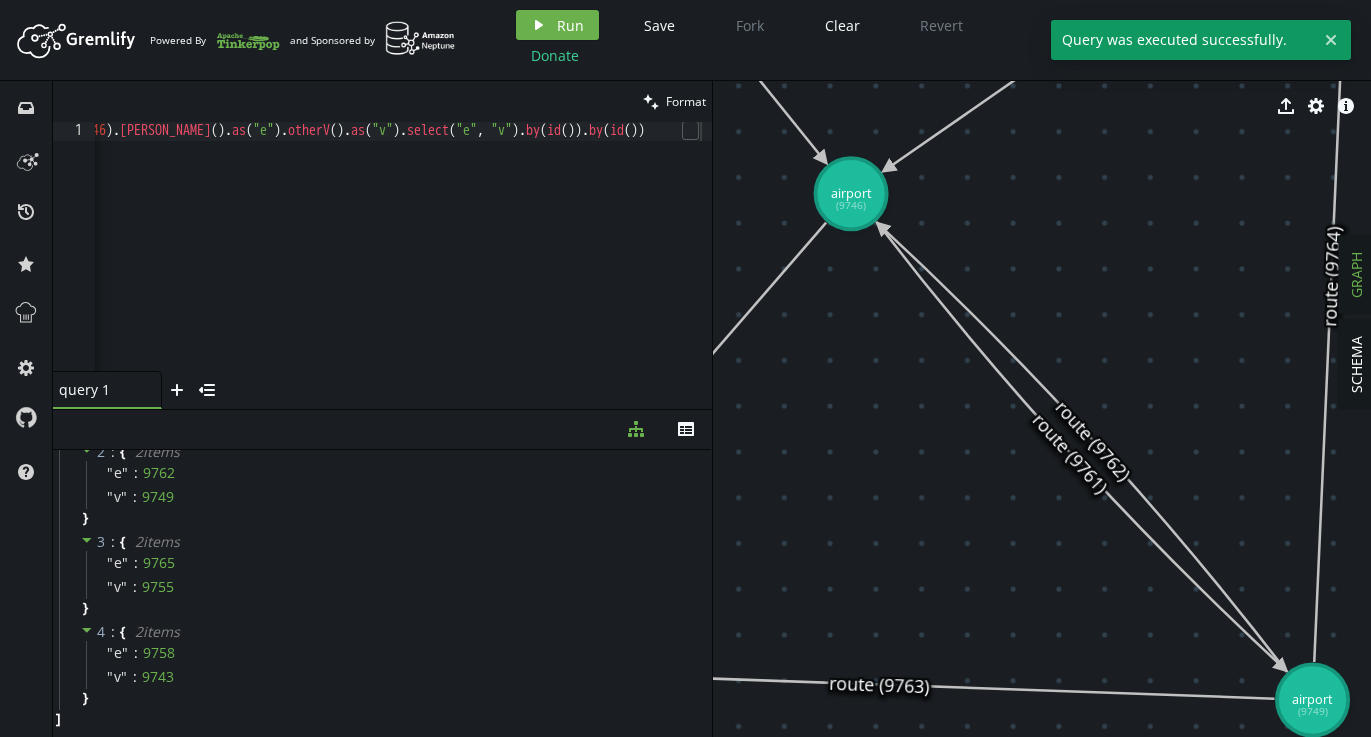 scroll, scrollTop: 0, scrollLeft: 0, axis: both 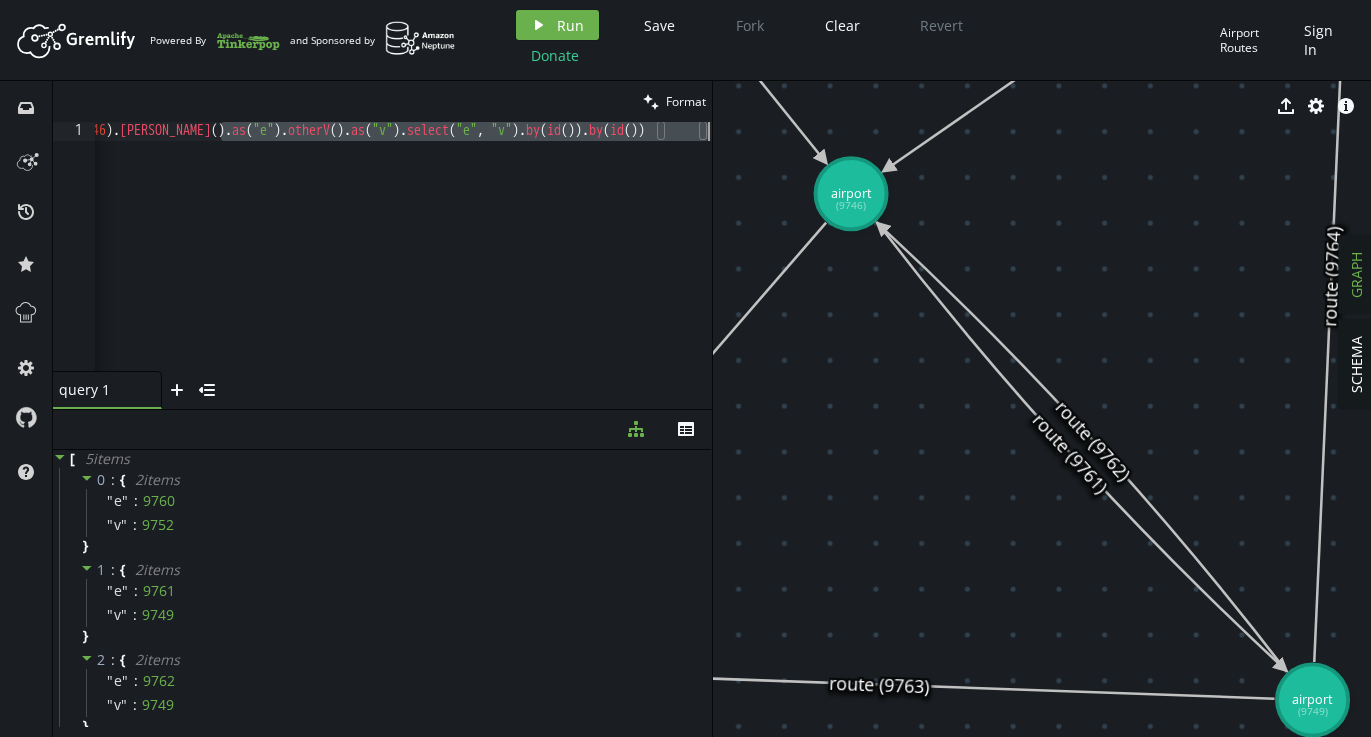 drag, startPoint x: 322, startPoint y: 136, endPoint x: 847, endPoint y: 142, distance: 525.0343 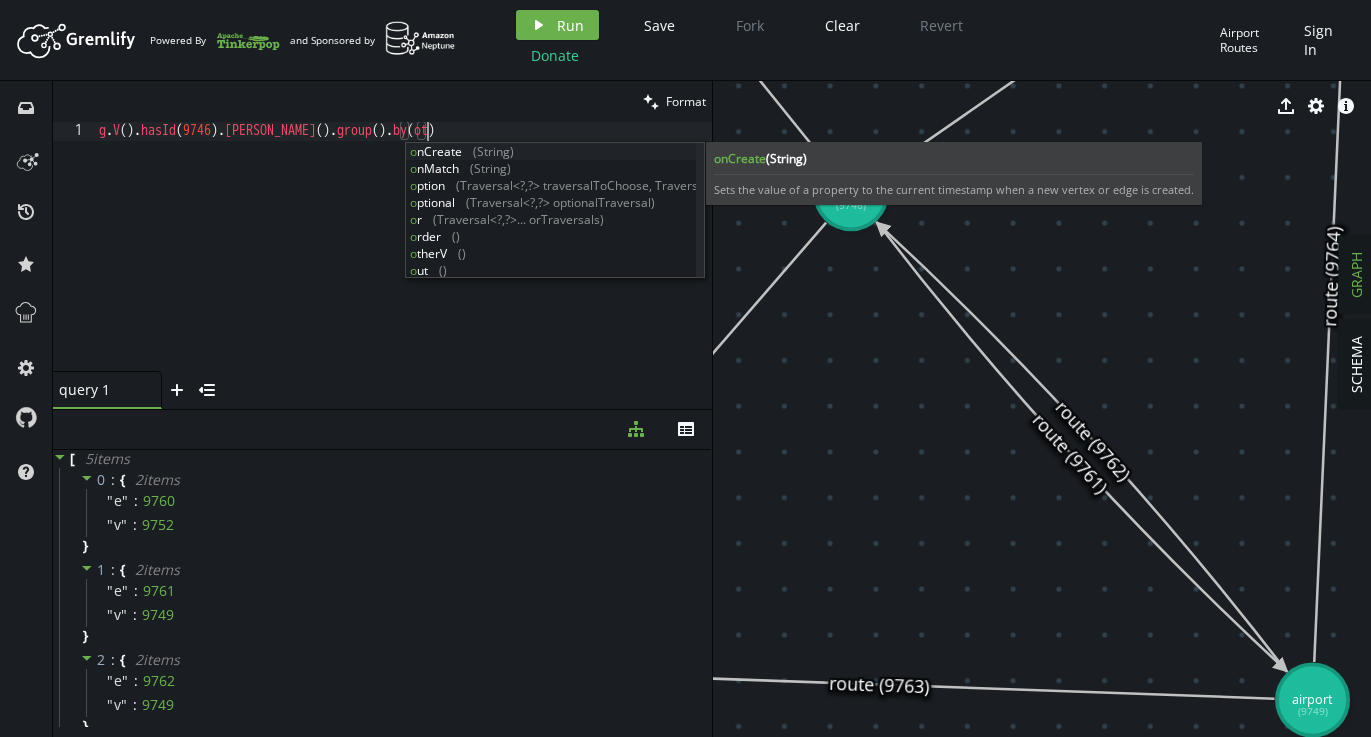 scroll, scrollTop: 0, scrollLeft: 326, axis: horizontal 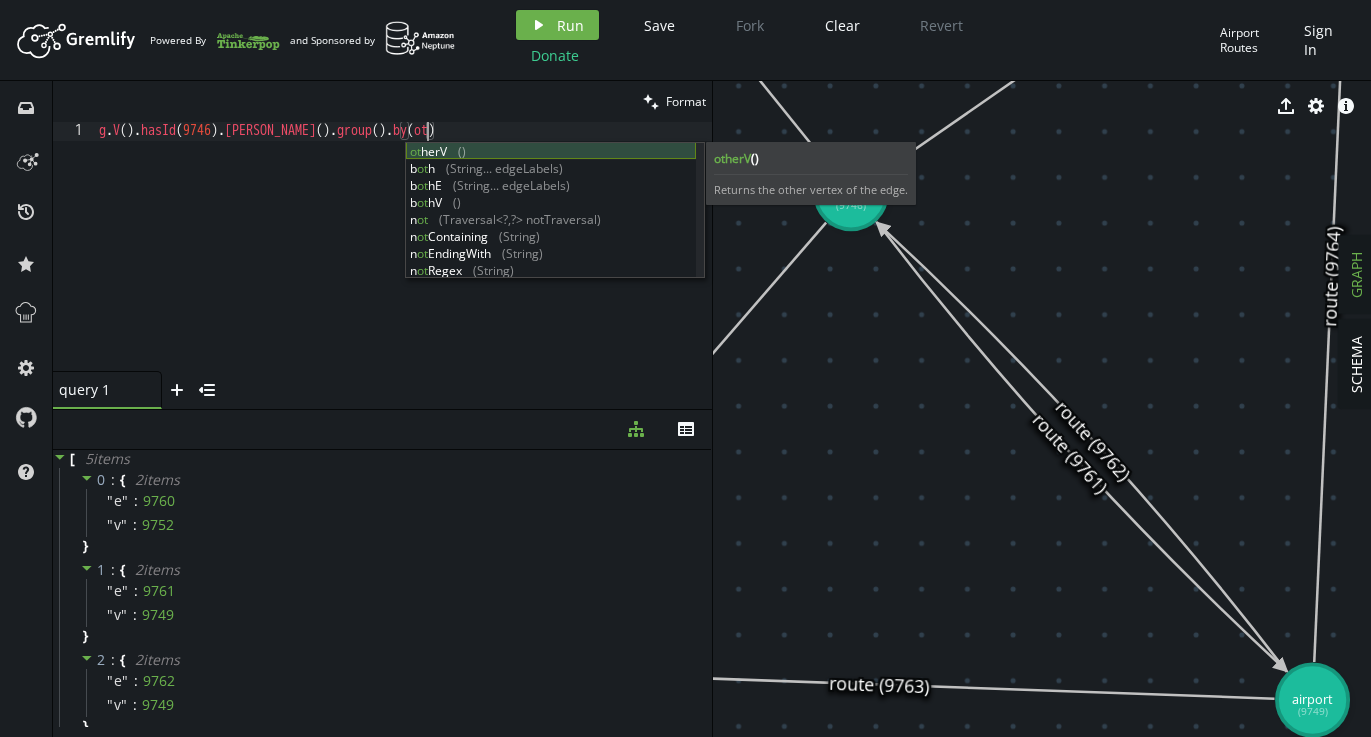 click on "ot herV () b ot h (String... edgeLabels) b ot hE (String... edgeLabels) b ot hV () n ot (Traversal<?,?> notTraversal) n ot Containing (String) n ot EndingWith (String) n ot Regex (String) n ot StartingWith (String)" at bounding box center [551, 228] 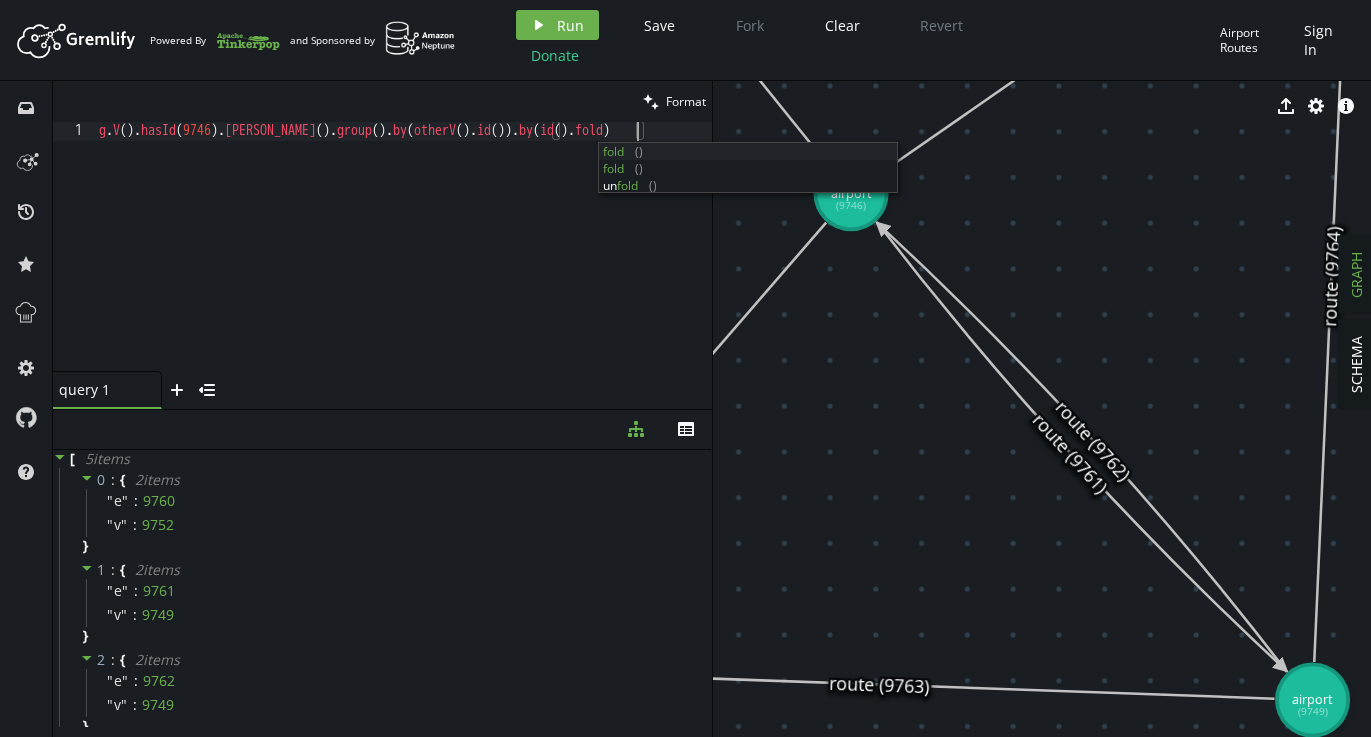 scroll, scrollTop: 0, scrollLeft: 554, axis: horizontal 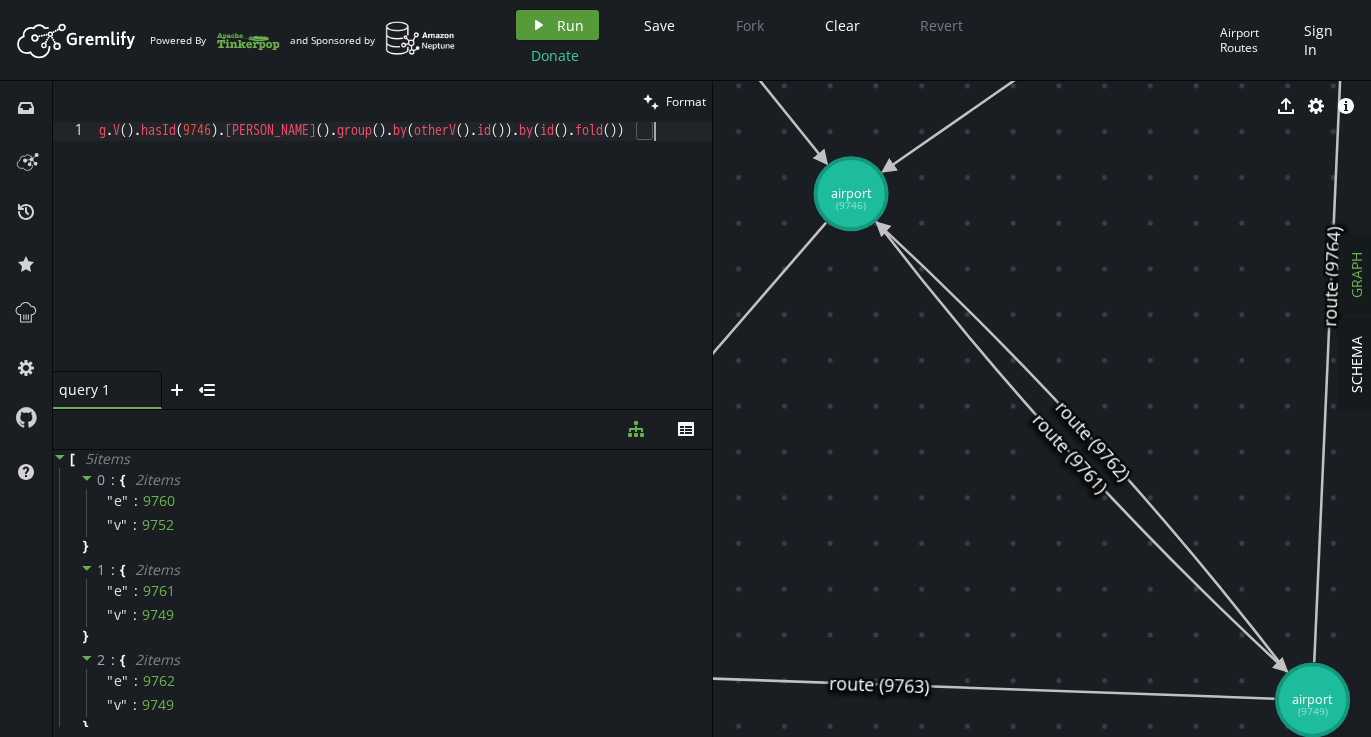 type on "g.V().hasId(9746).[PERSON_NAME]().group().by(otherV().id()).by(id().fold())" 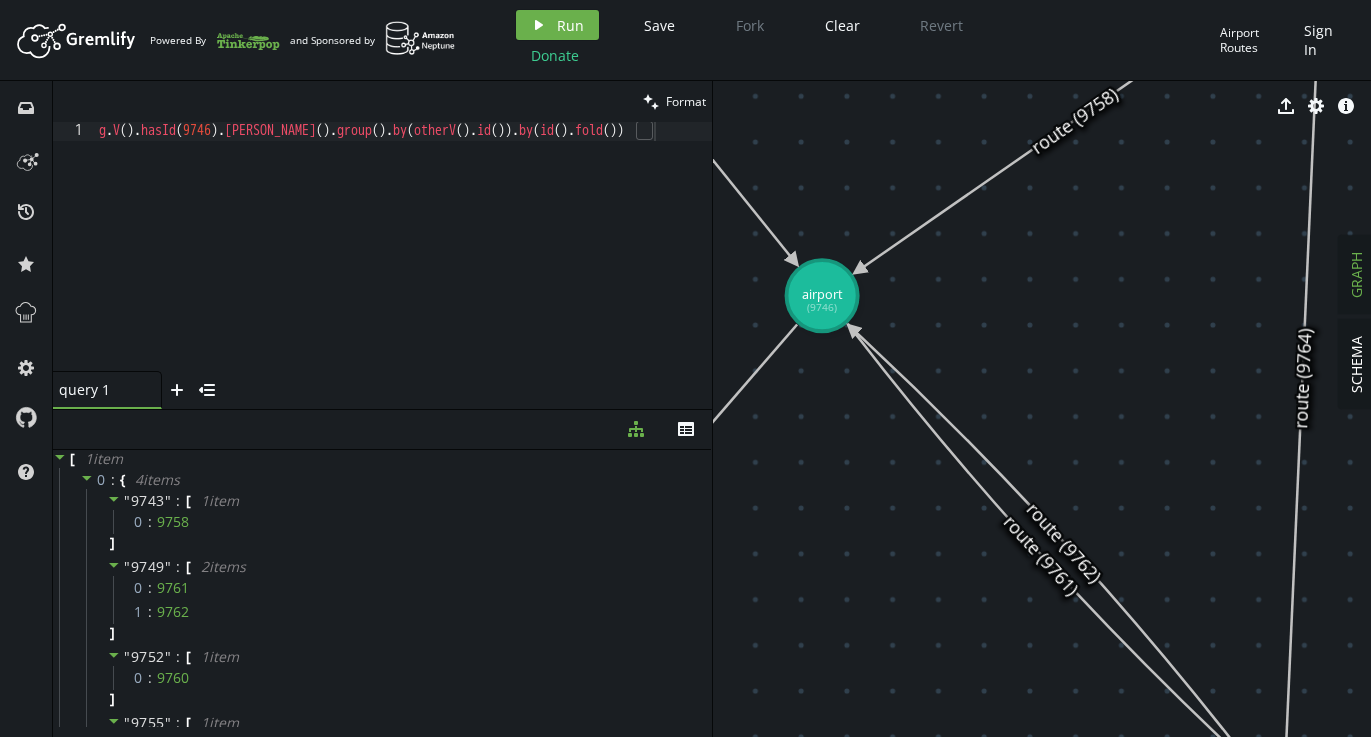drag, startPoint x: 916, startPoint y: 443, endPoint x: 888, endPoint y: 543, distance: 103.84604 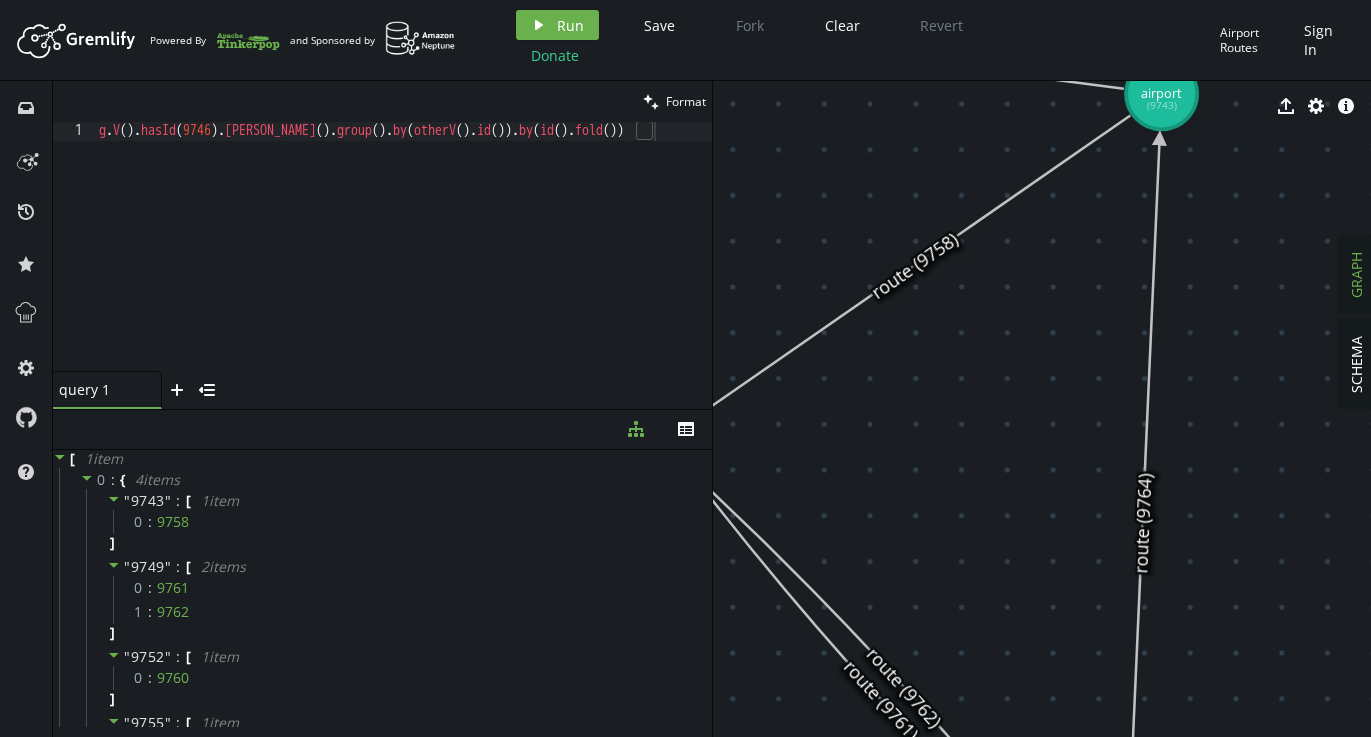 drag, startPoint x: 1161, startPoint y: 252, endPoint x: 1003, endPoint y: 392, distance: 211.10187 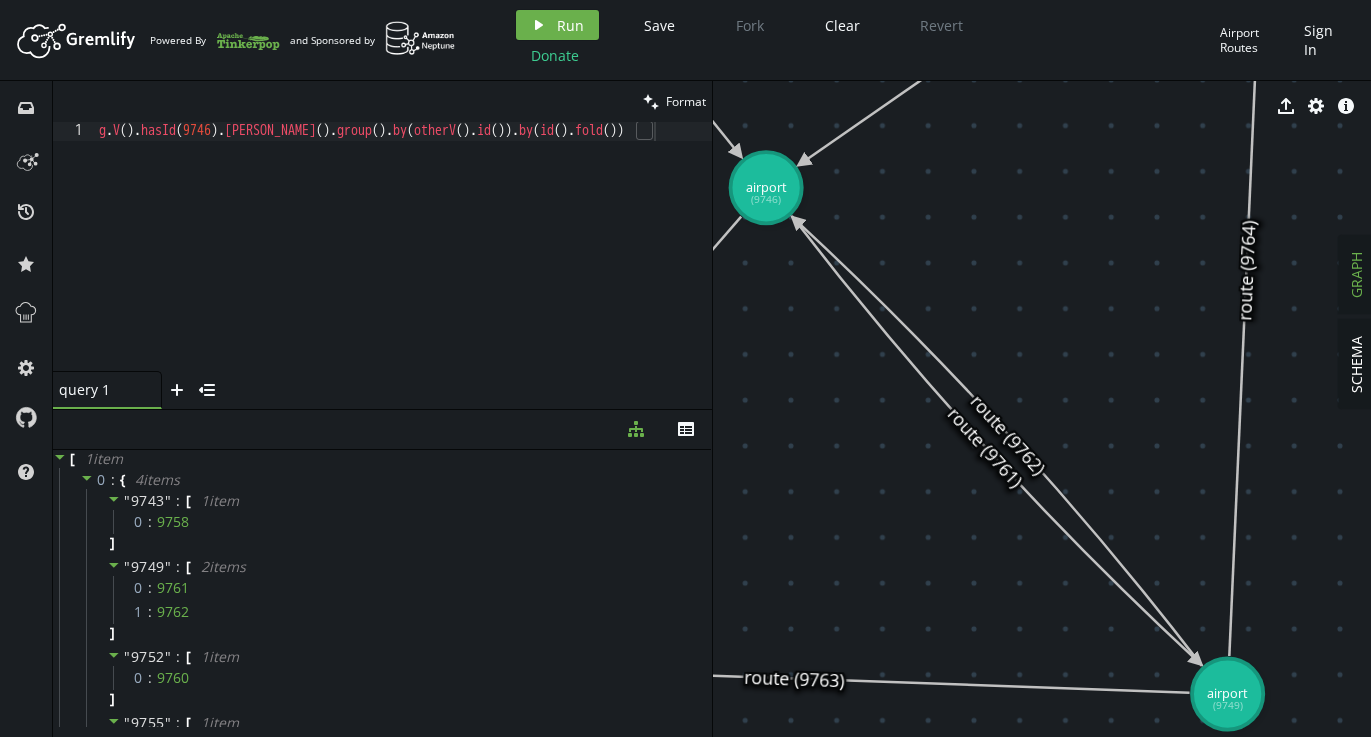 drag, startPoint x: 999, startPoint y: 427, endPoint x: 1100, endPoint y: 180, distance: 266.85202 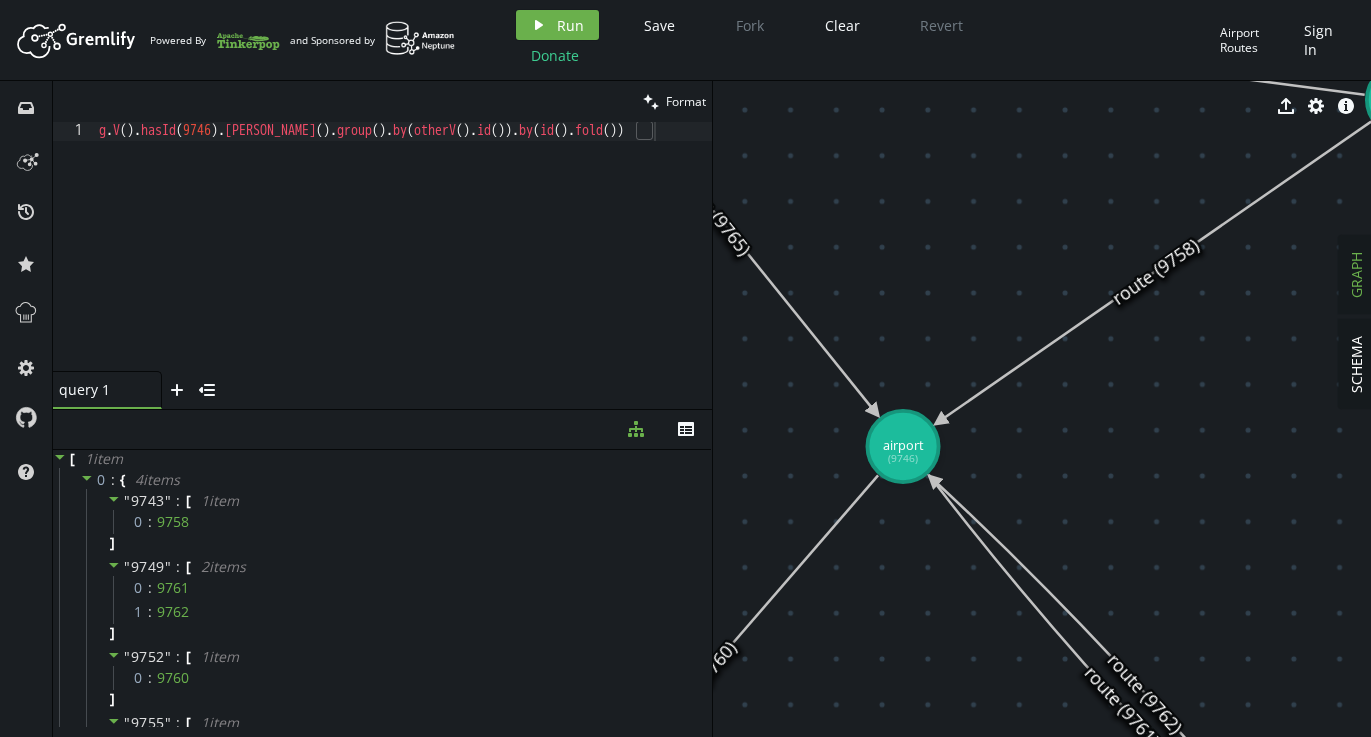 drag, startPoint x: 1100, startPoint y: 180, endPoint x: 1243, endPoint y: 437, distance: 294.10544 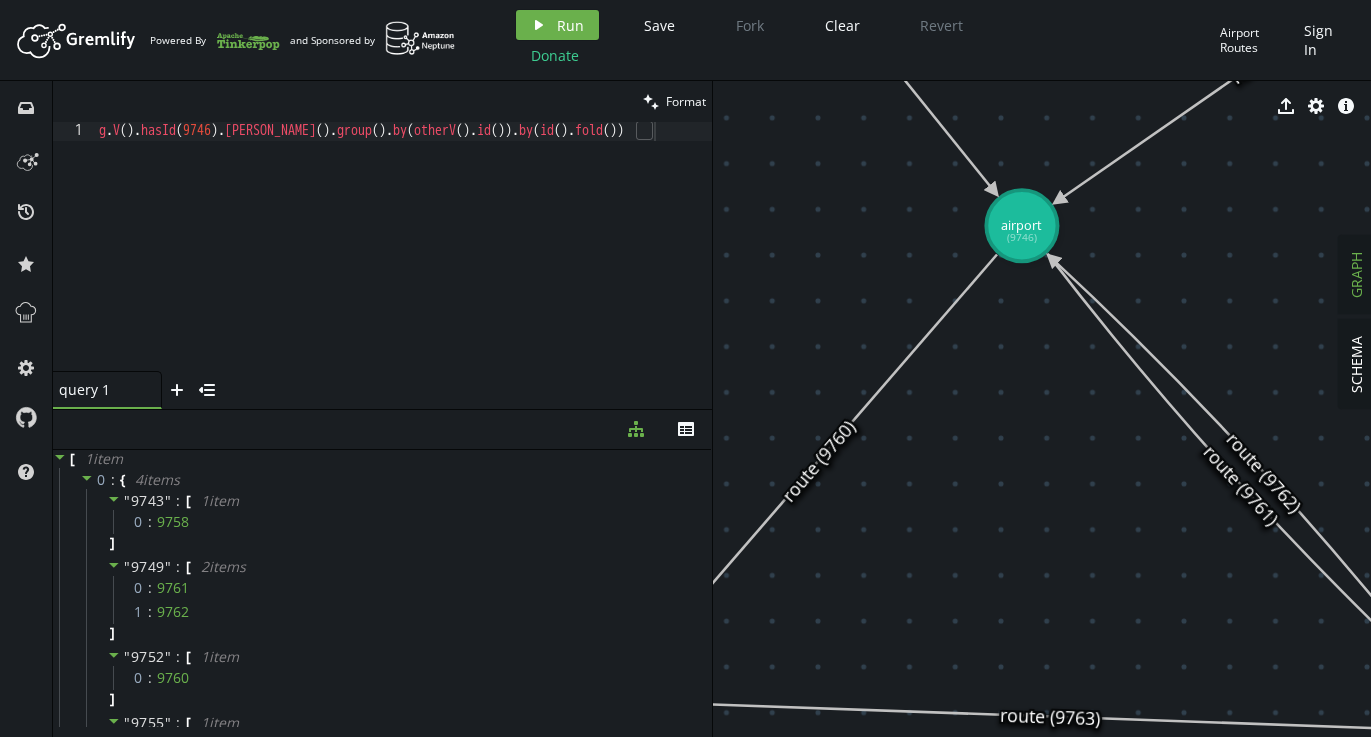 drag, startPoint x: 1000, startPoint y: 233, endPoint x: 1135, endPoint y: 9, distance: 261.53586 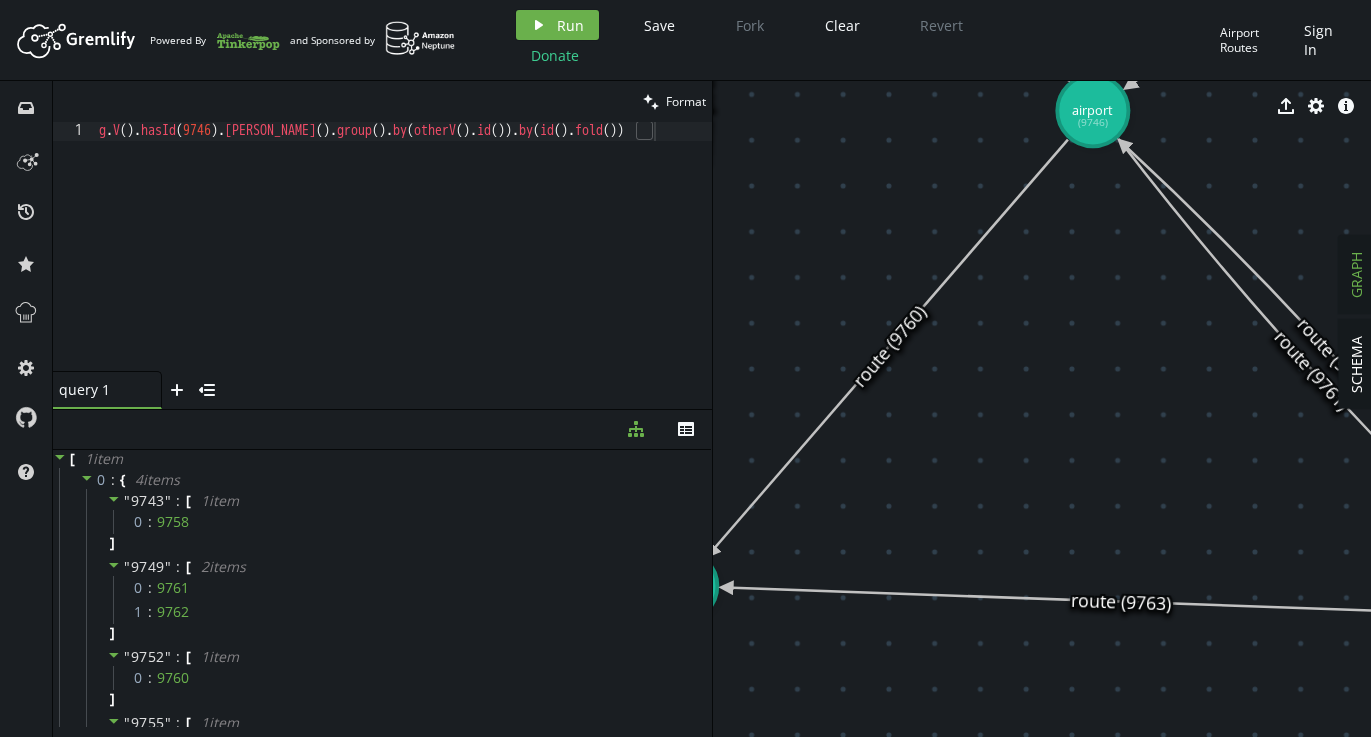 drag, startPoint x: 925, startPoint y: 341, endPoint x: 977, endPoint y: 227, distance: 125.299644 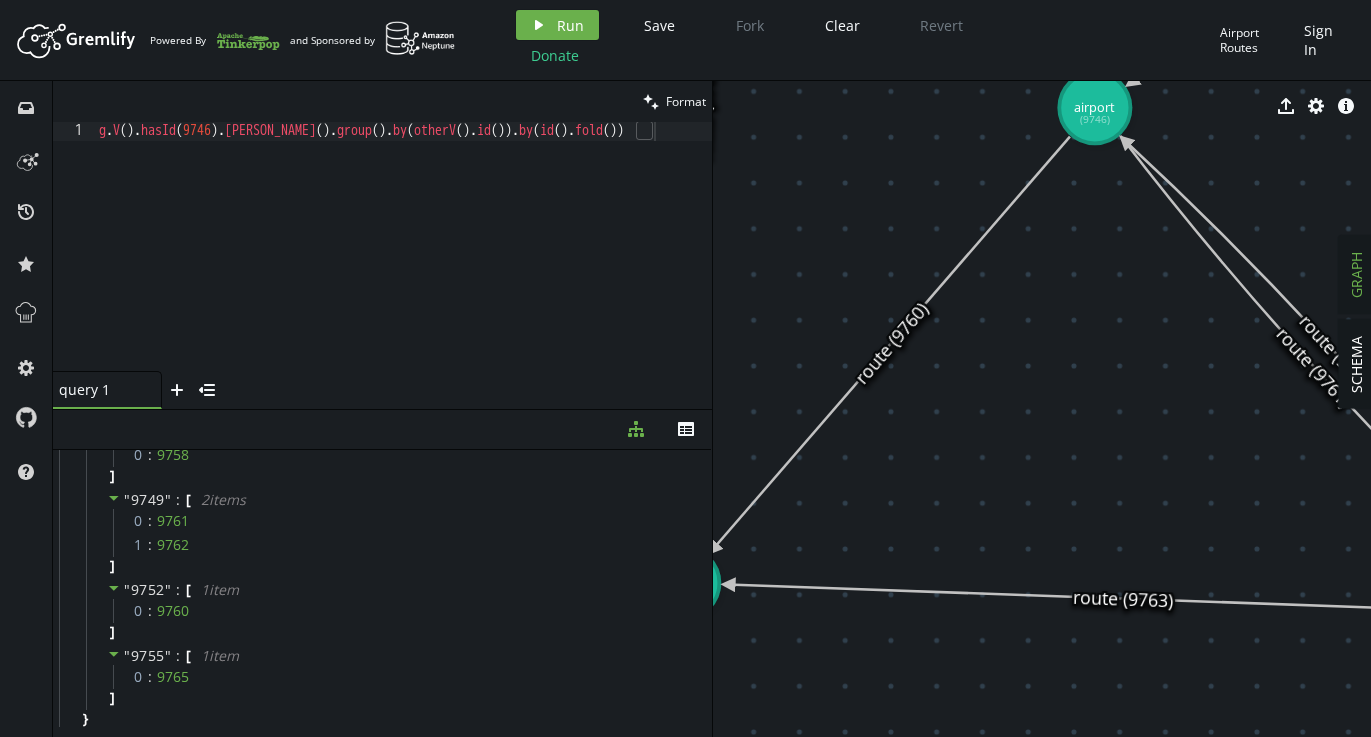 scroll, scrollTop: 89, scrollLeft: 0, axis: vertical 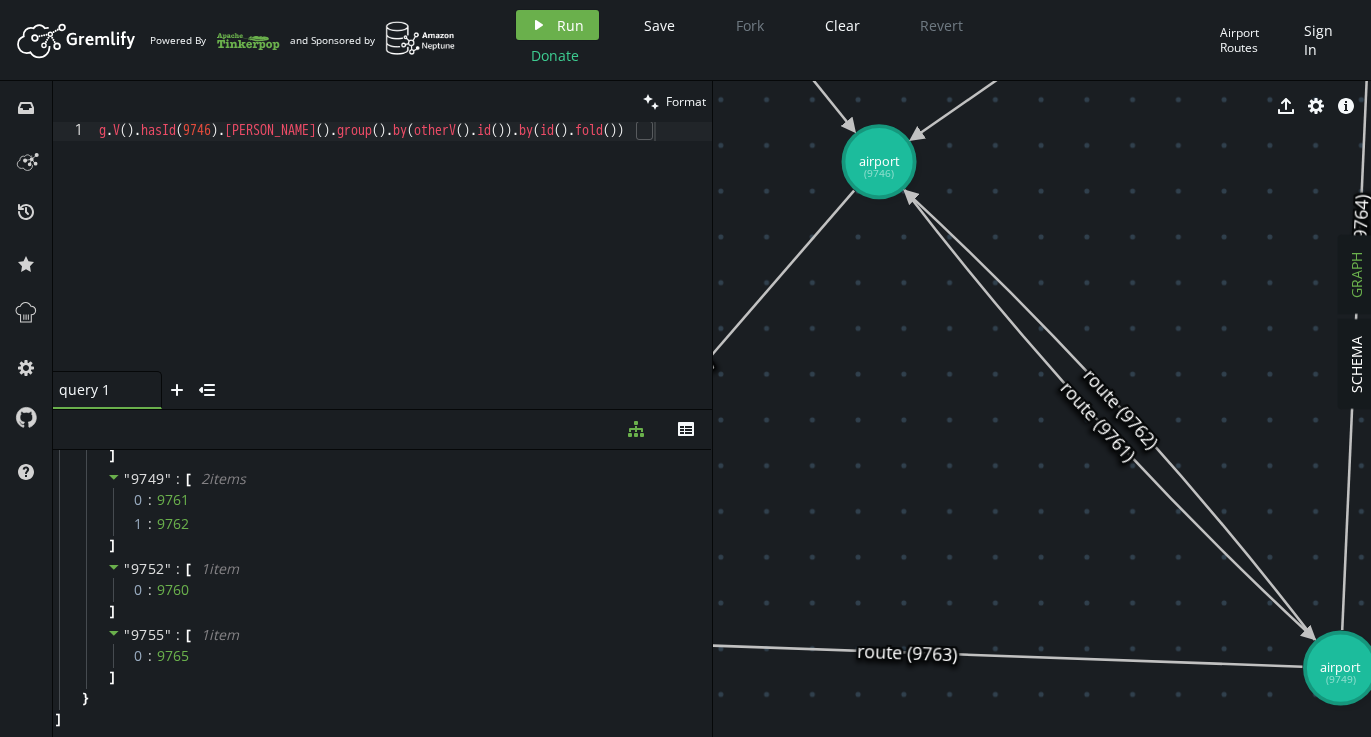 drag, startPoint x: 966, startPoint y: 449, endPoint x: 932, endPoint y: 748, distance: 300.9269 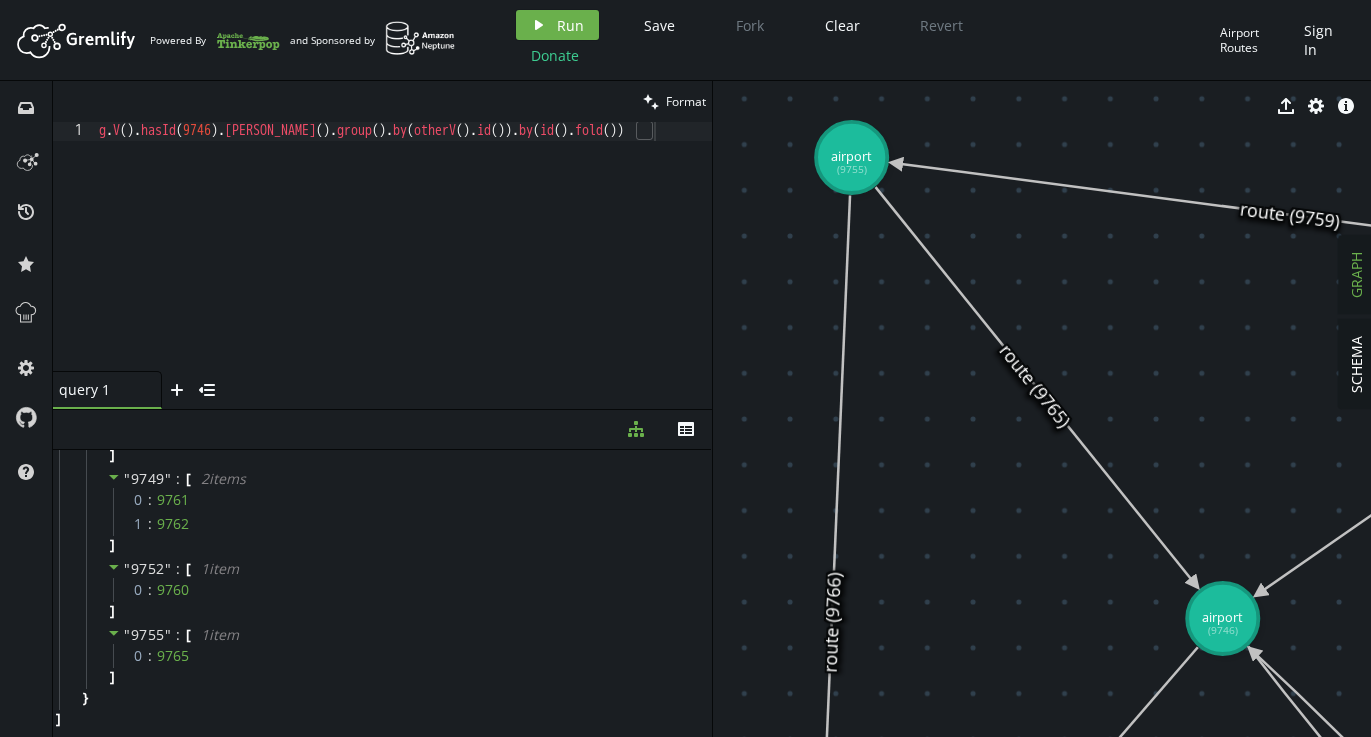 drag, startPoint x: 786, startPoint y: 464, endPoint x: 948, endPoint y: 677, distance: 267.60605 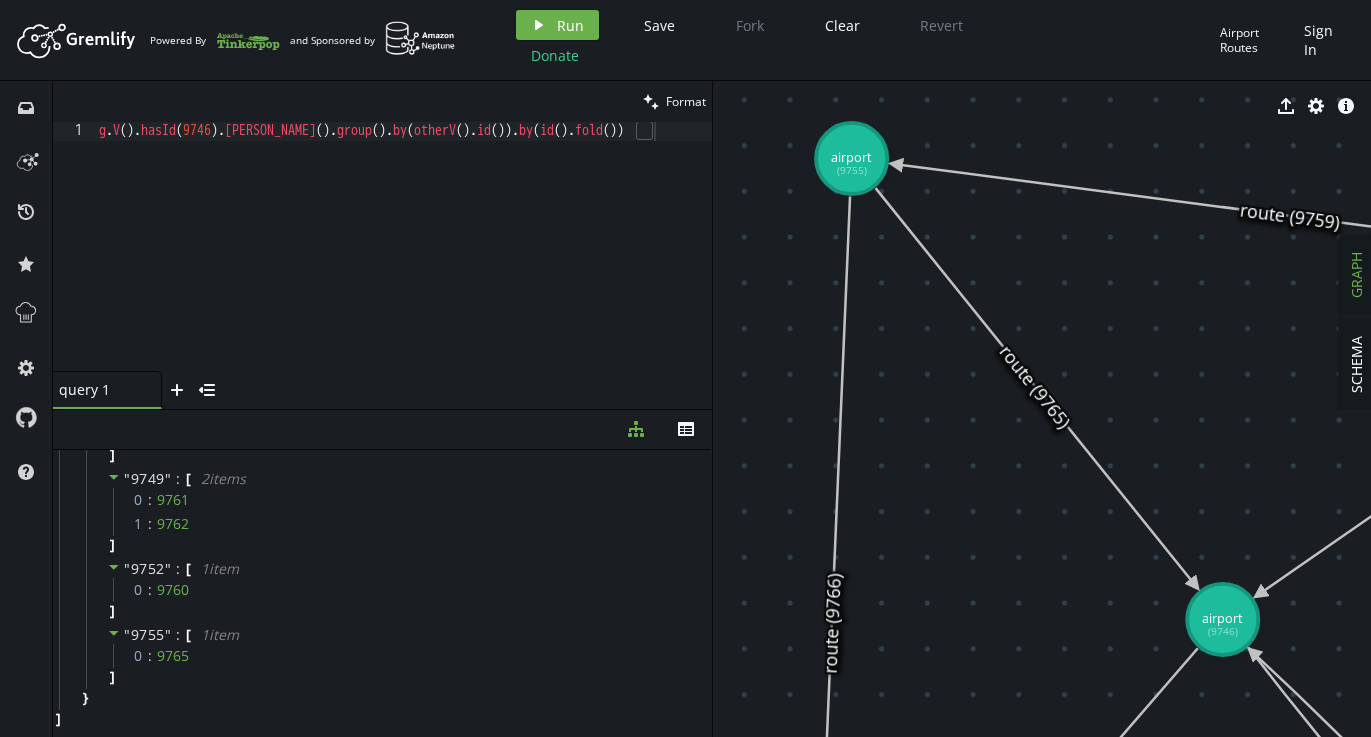 click on "g . V ( ) . hasId ( 9746 ) . [PERSON_NAME] ( ) . group ( ) . by ( otherV ( ) . id ( )) . by ( id ( ) . fold ( ))" at bounding box center (403, 265) 